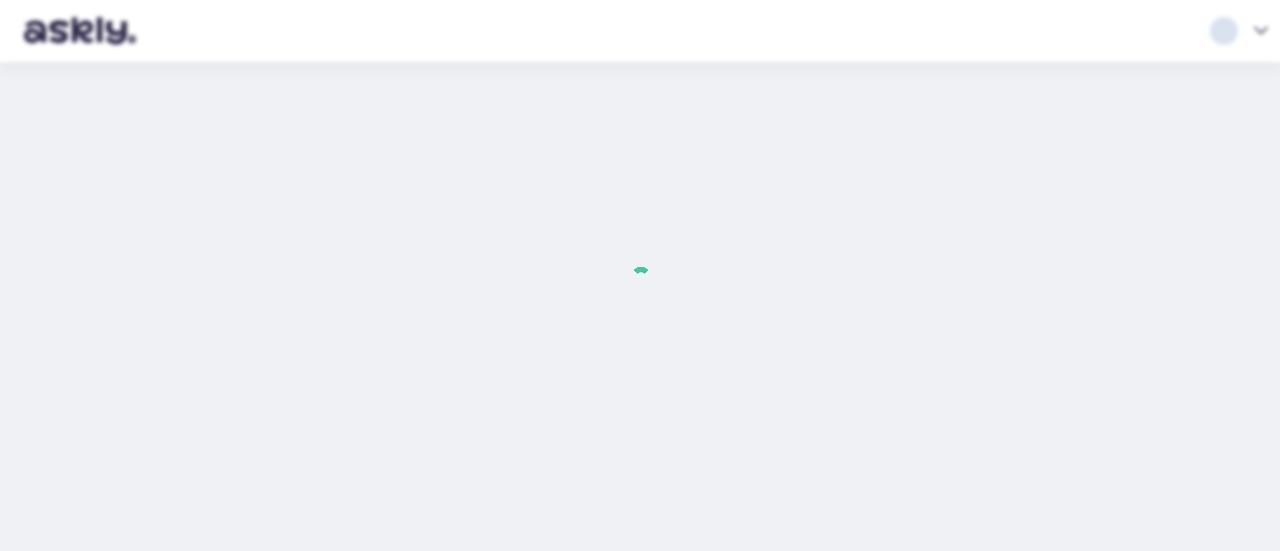 scroll, scrollTop: 0, scrollLeft: 0, axis: both 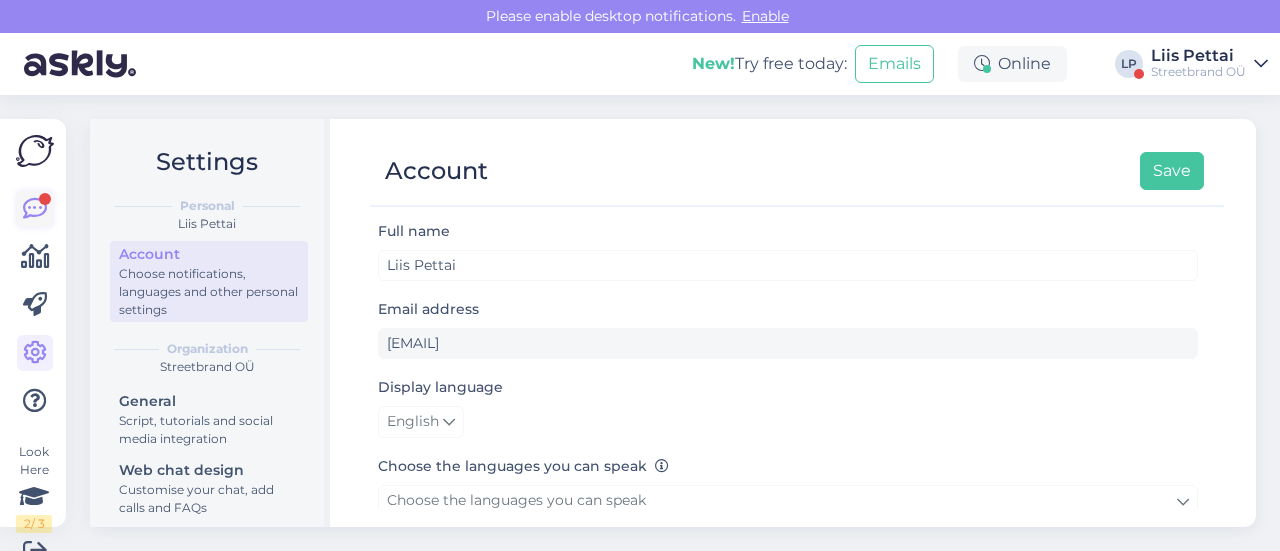 click at bounding box center [35, 209] 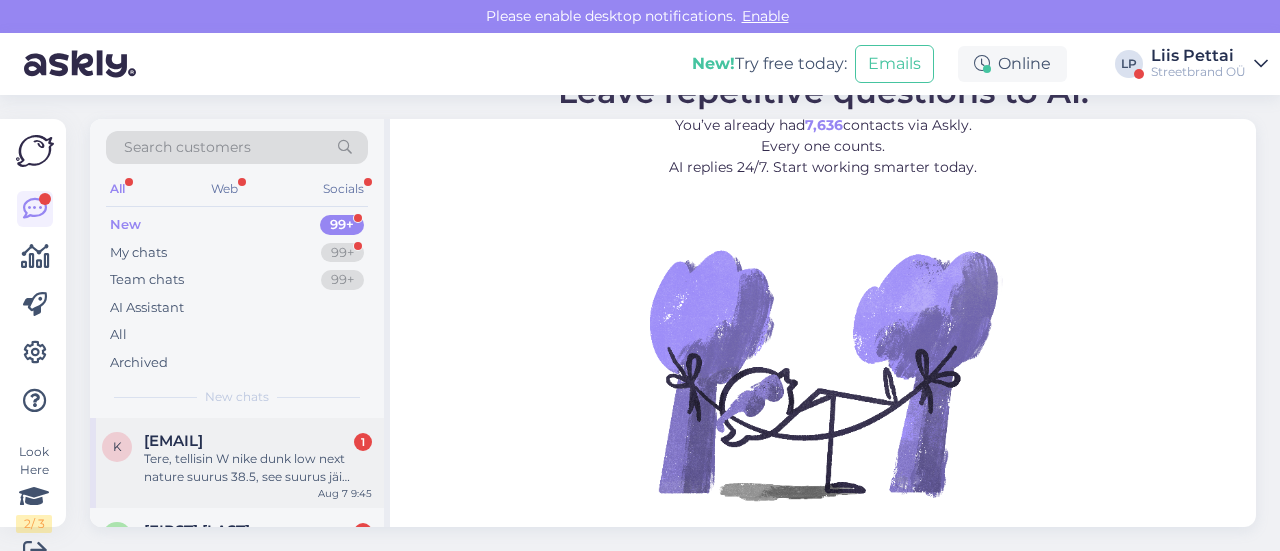 click on "[EMAIL] 1 Tere, tellisin W nike dunk low next nature suurus 38.5, see suurus jäi mulle  väikseks, sooviksin need ümber vahetada suurus 39 vastu." at bounding box center [258, 459] 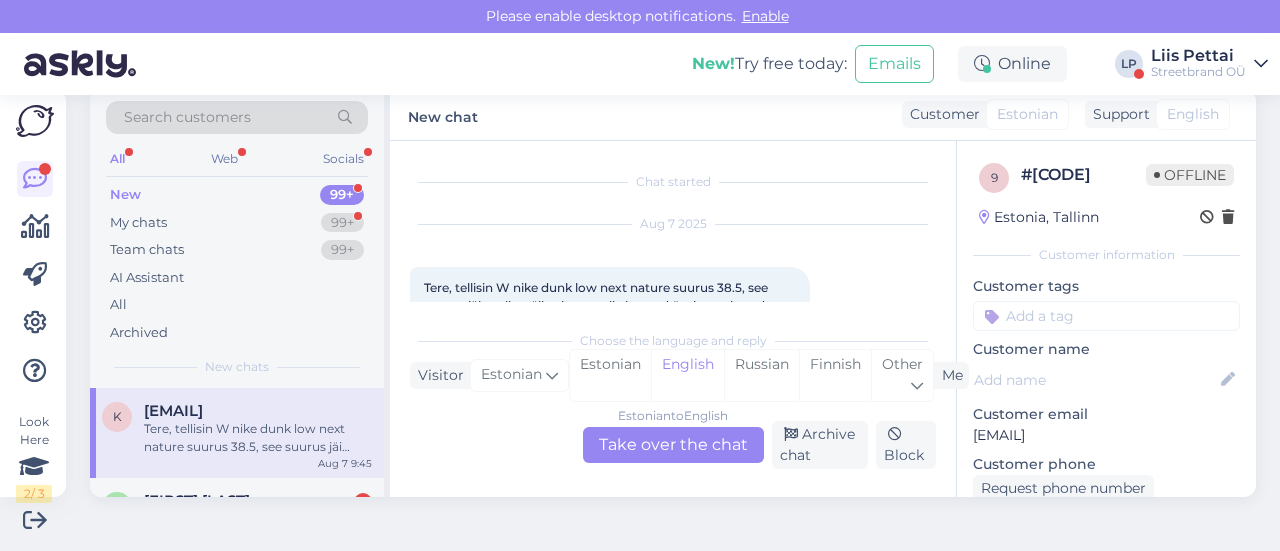 scroll, scrollTop: 42, scrollLeft: 0, axis: vertical 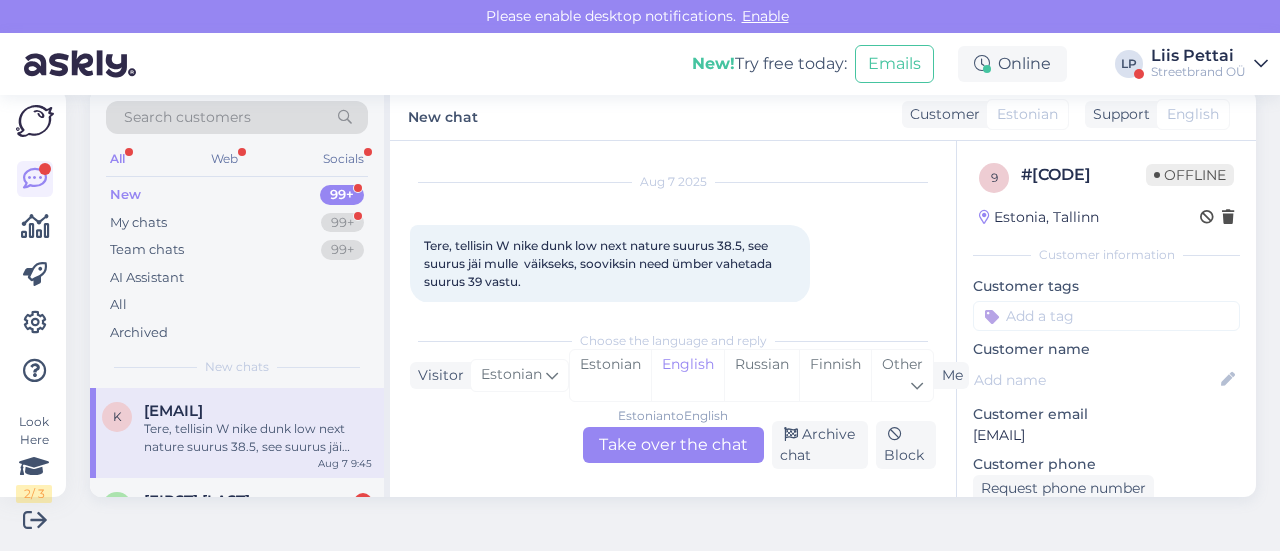 click on "Estonian  to  English Take over the chat" at bounding box center [673, 445] 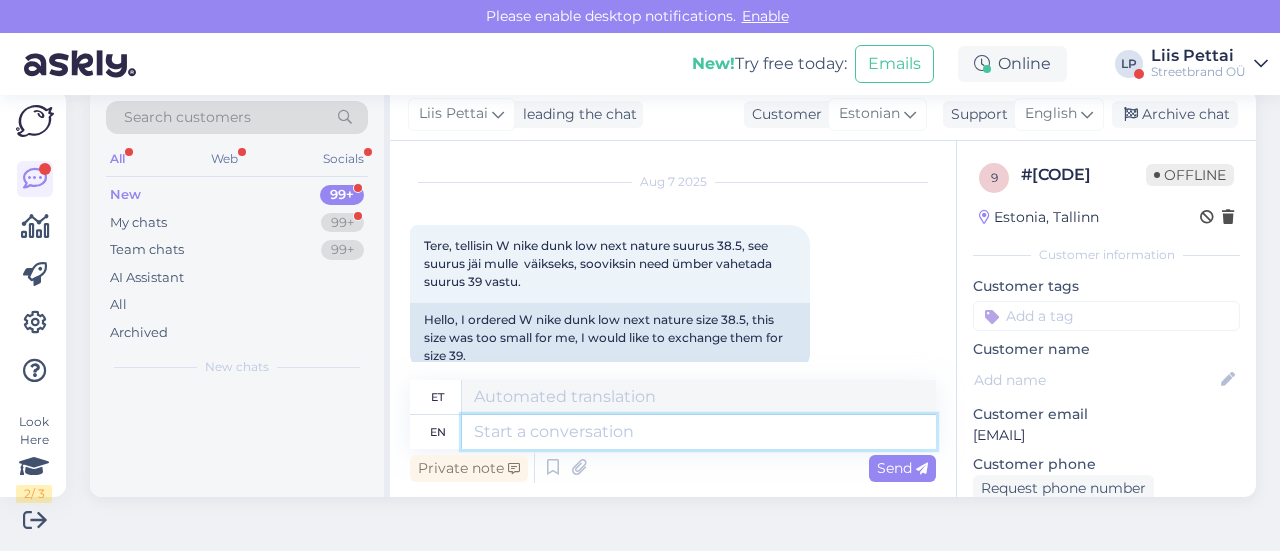 click at bounding box center (699, 432) 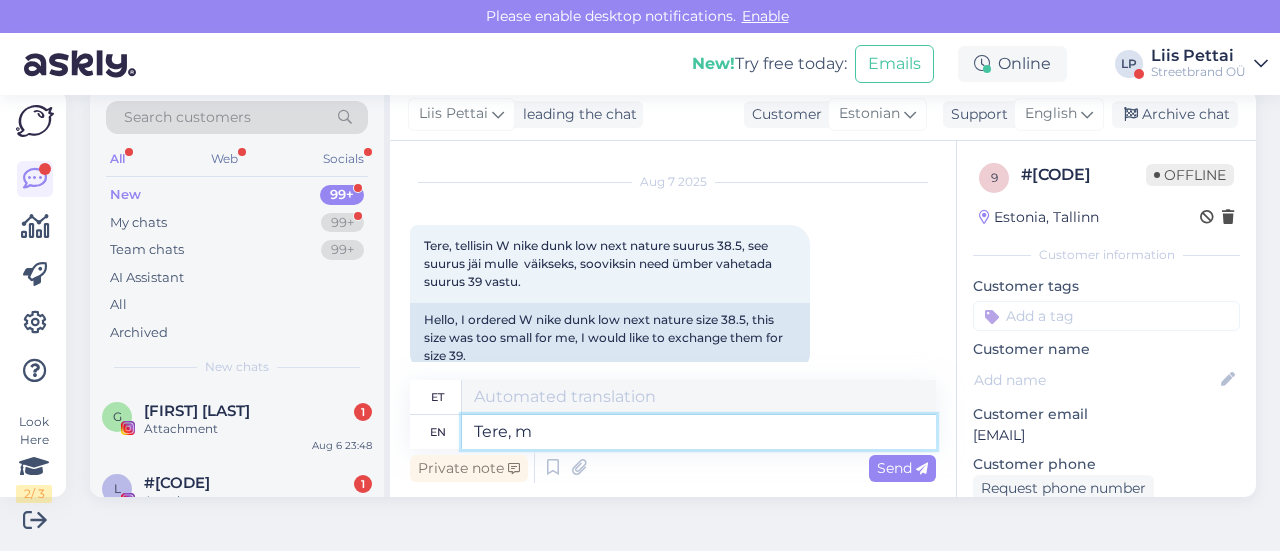type on "Tere, me" 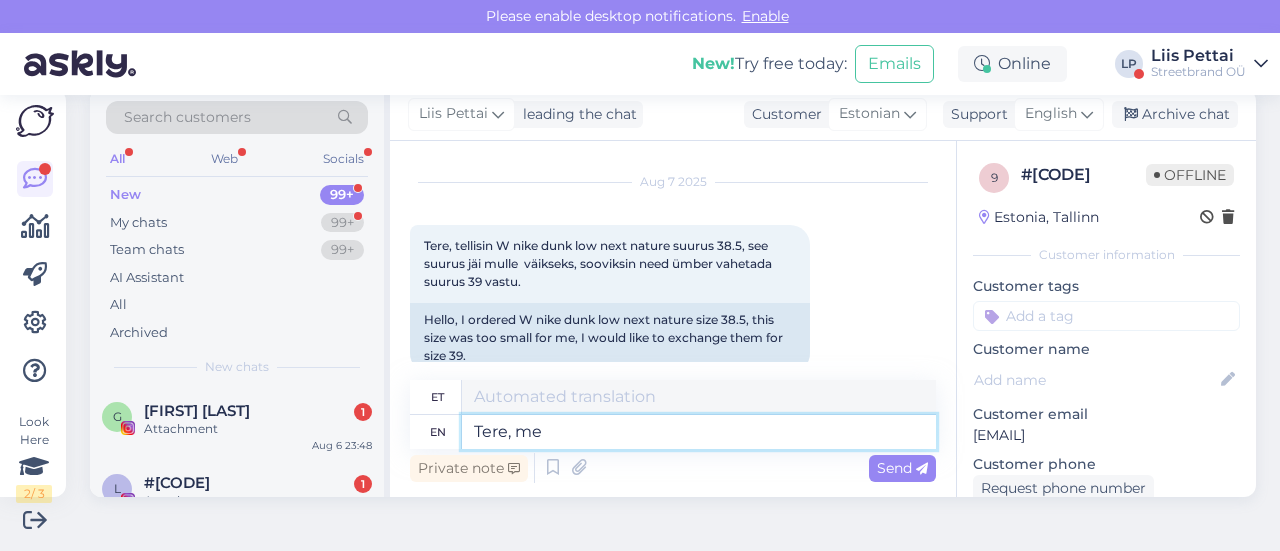type on "Tere," 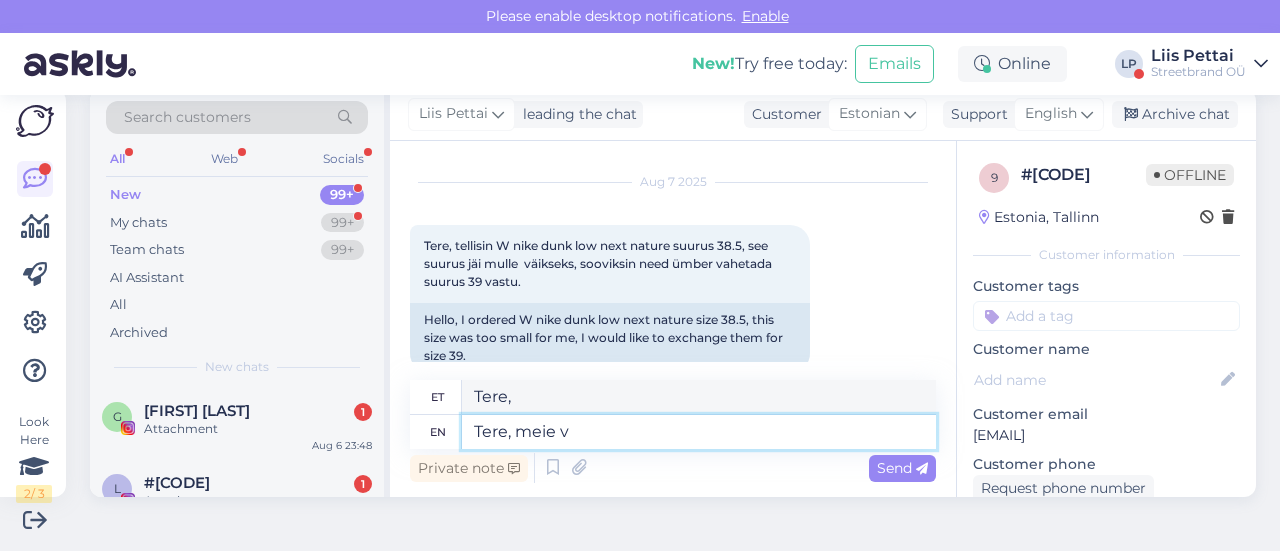 type on "Tere, meie ve" 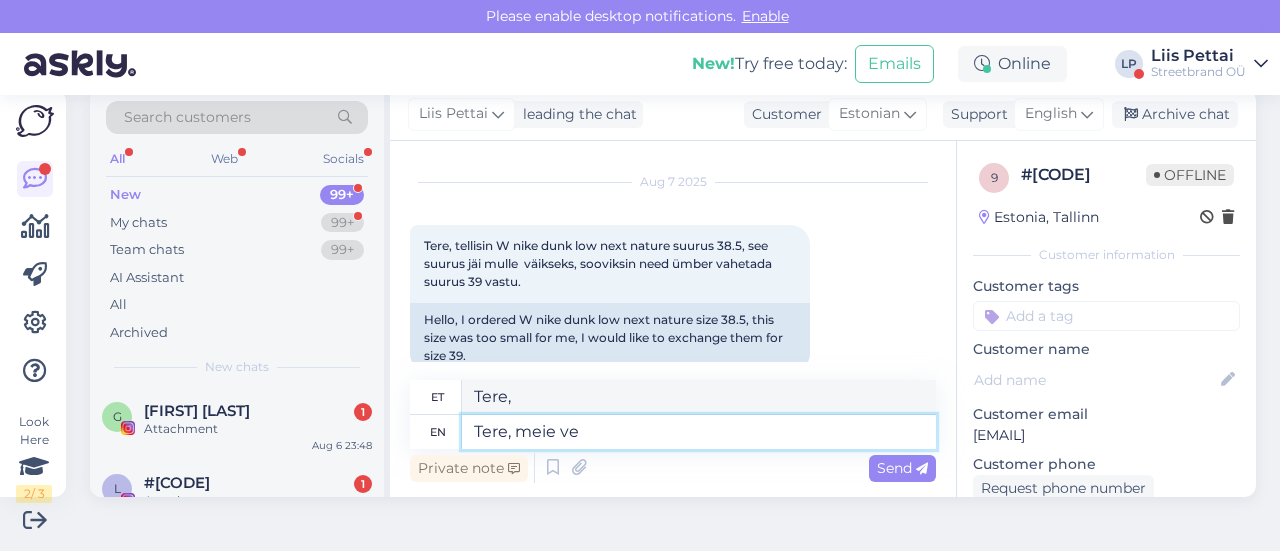 type on "Tere, meie" 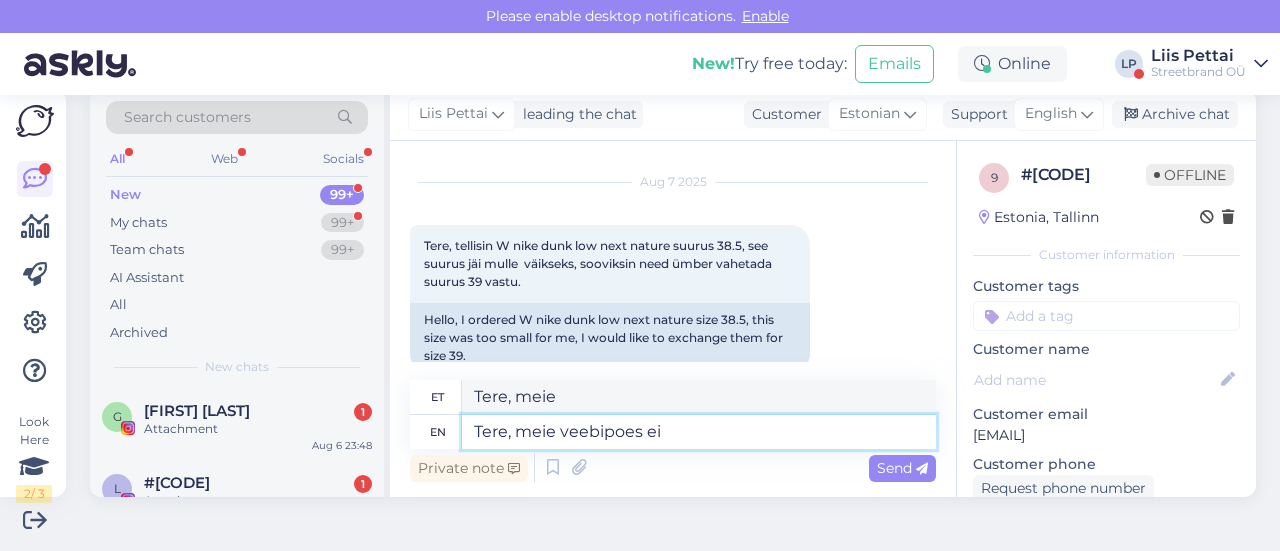type on "Tere, meie veebipoes ei t" 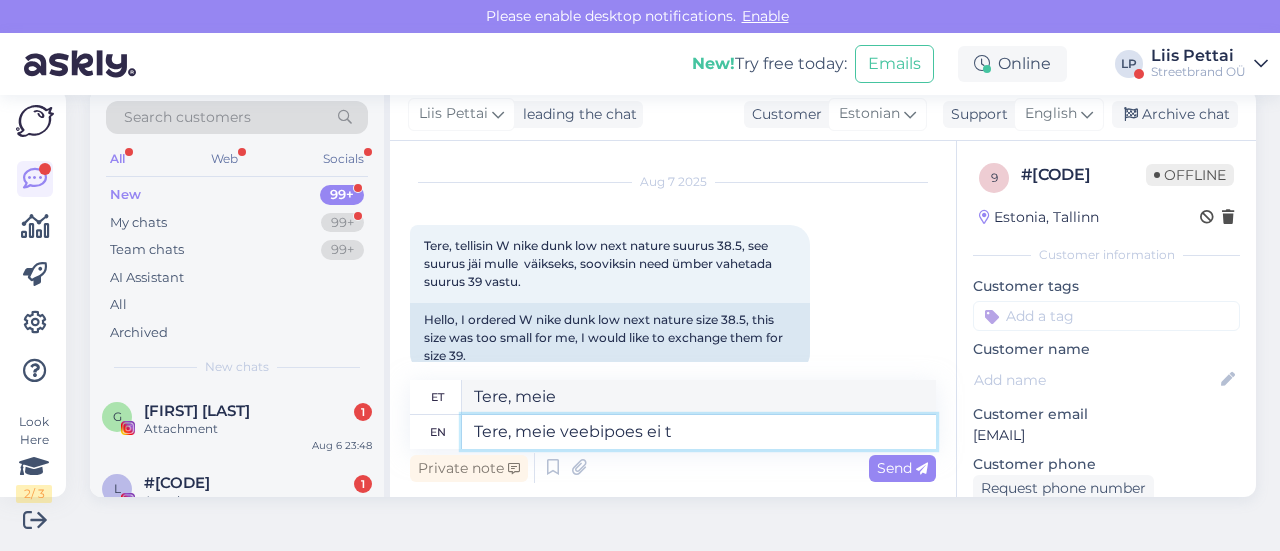 type on "Tere, meie veebipoed" 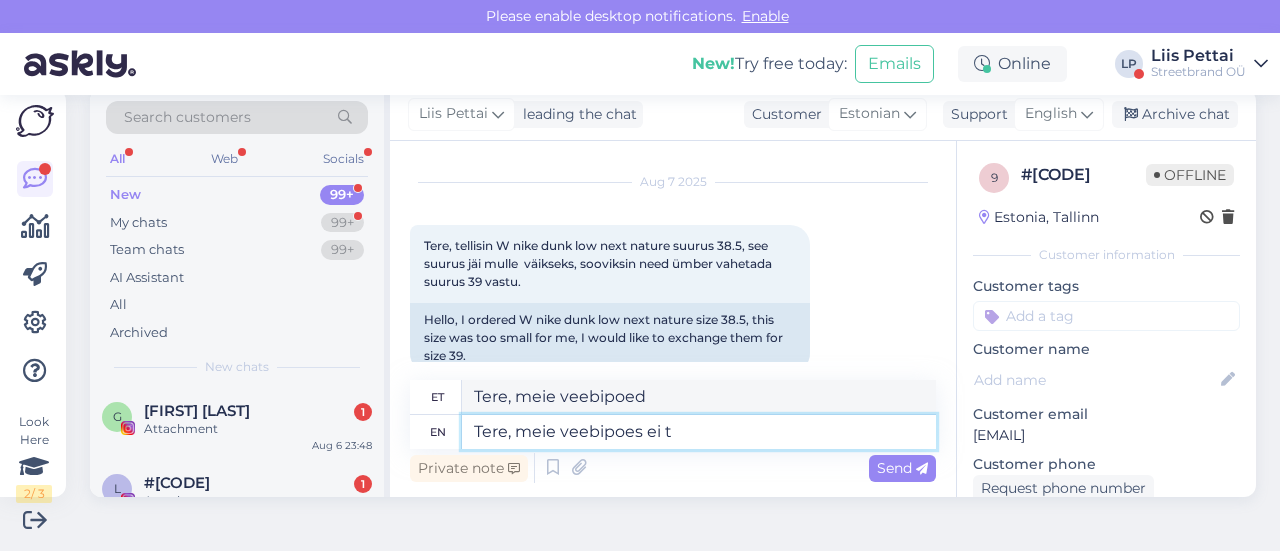 type on "Tere, meie veebipoes ei te" 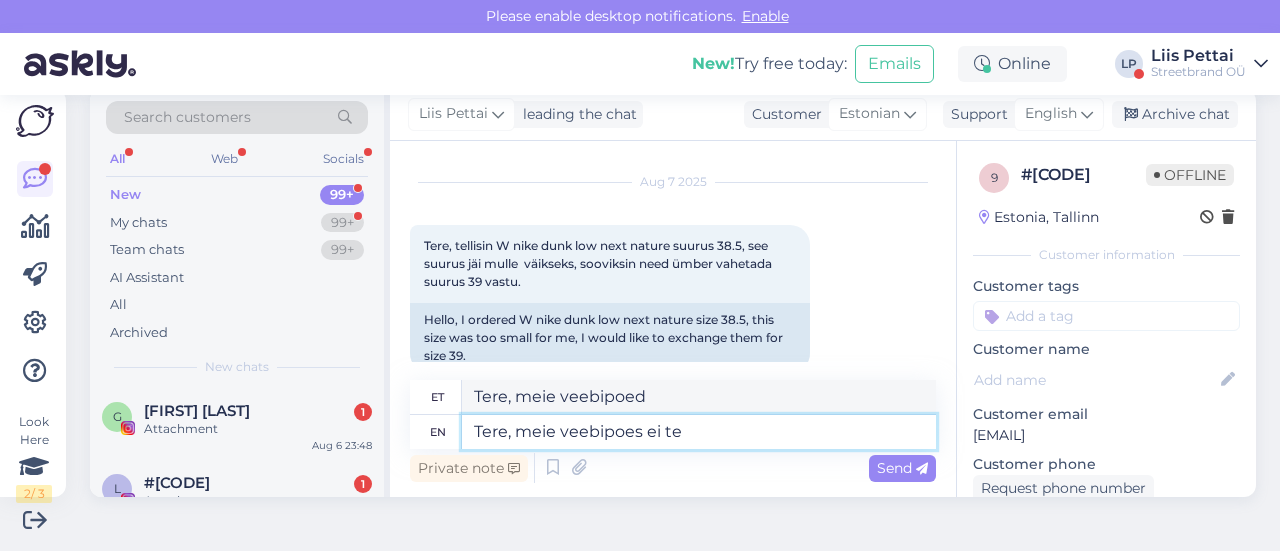 type on "Tere, meie veebipoes ei" 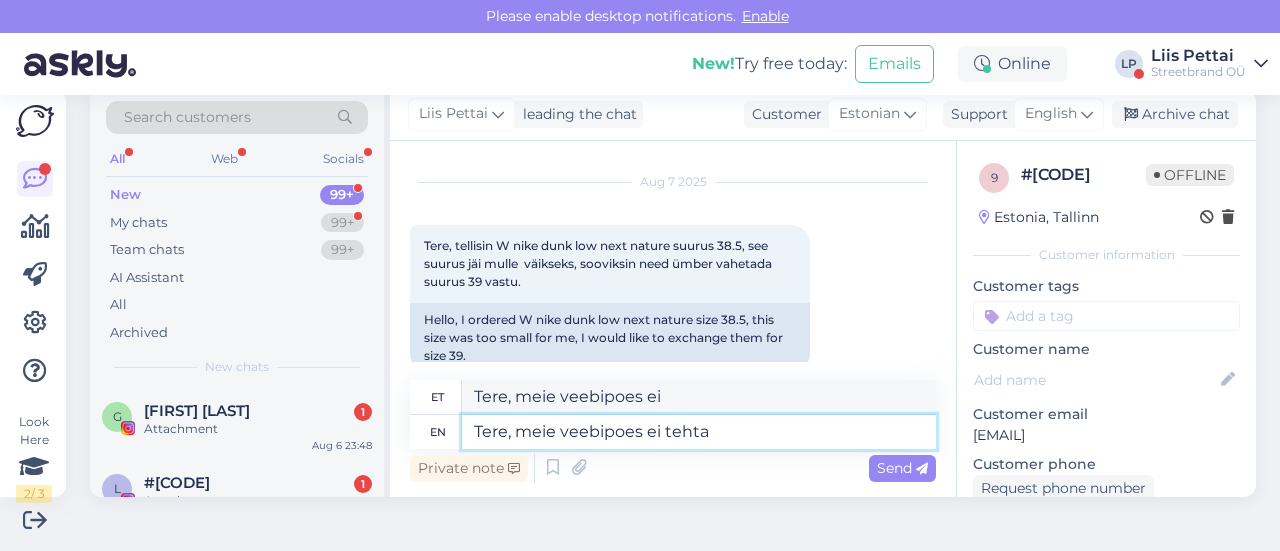 type on "Tere, meie veebipoes ei tehta v" 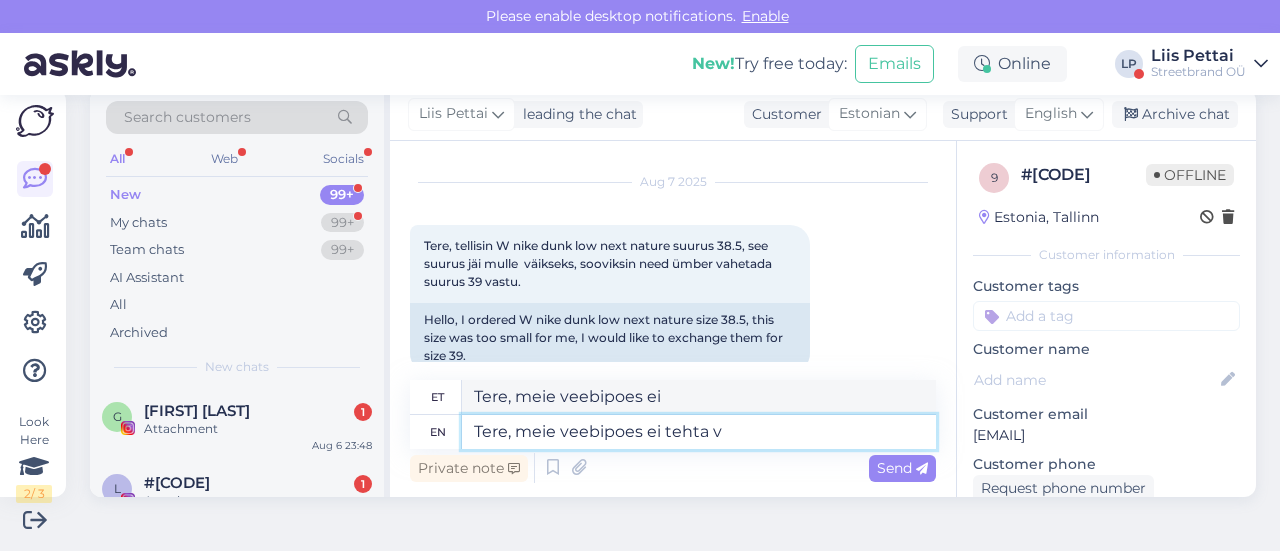 type on "Tere, meie veebipoes ei tehtud" 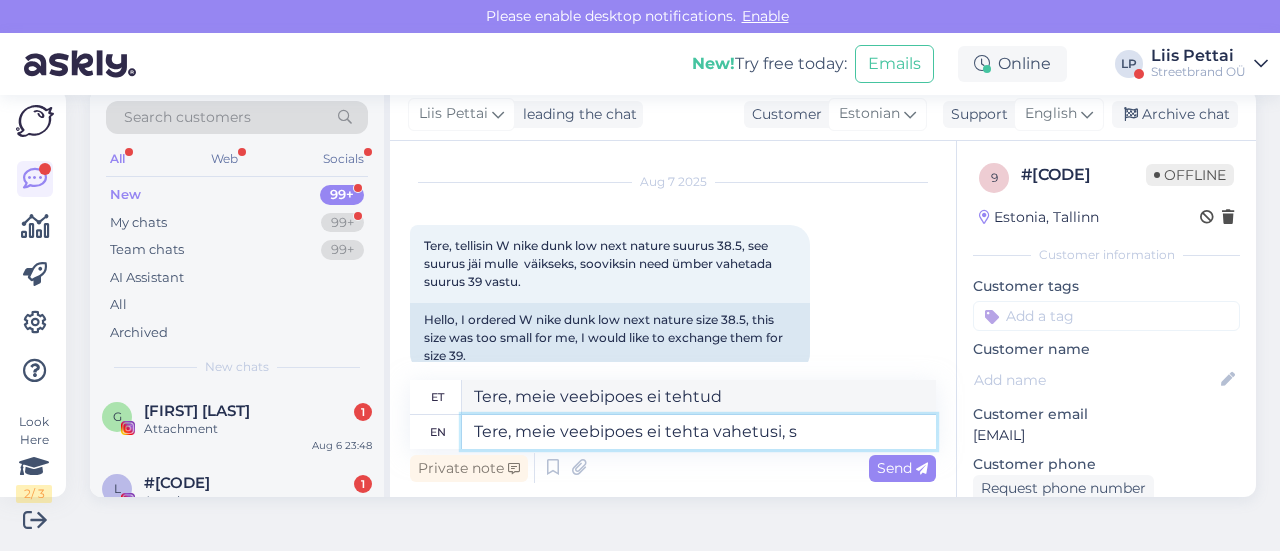 type on "Tere, meie veebipoes ei tehta vahetusi, sa" 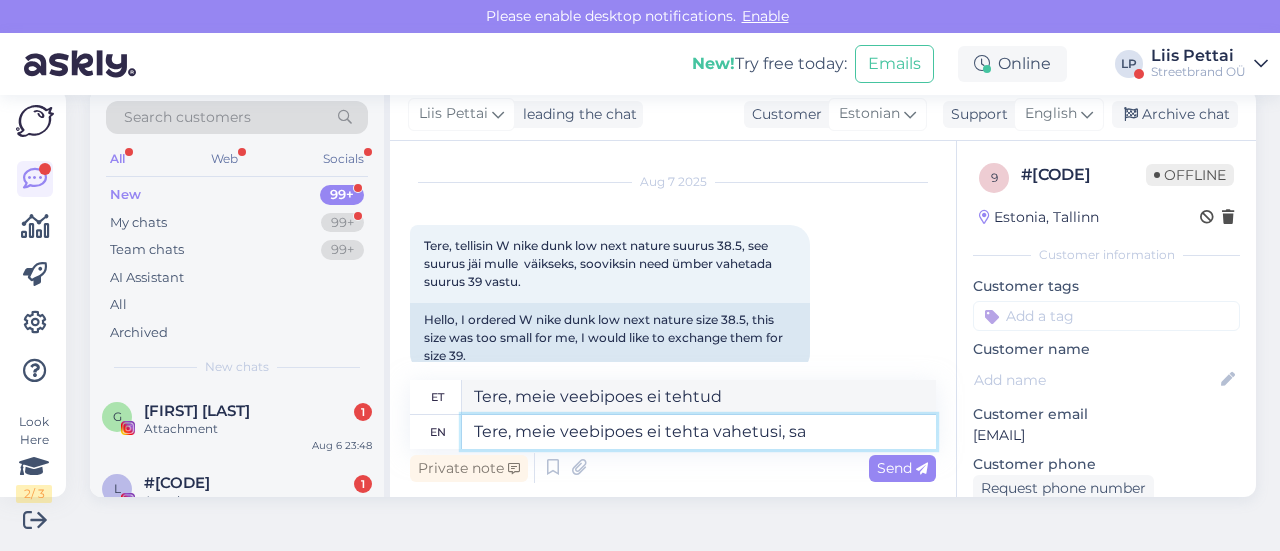 type on "Tere, meie veebipoes ei tehta vahetusi," 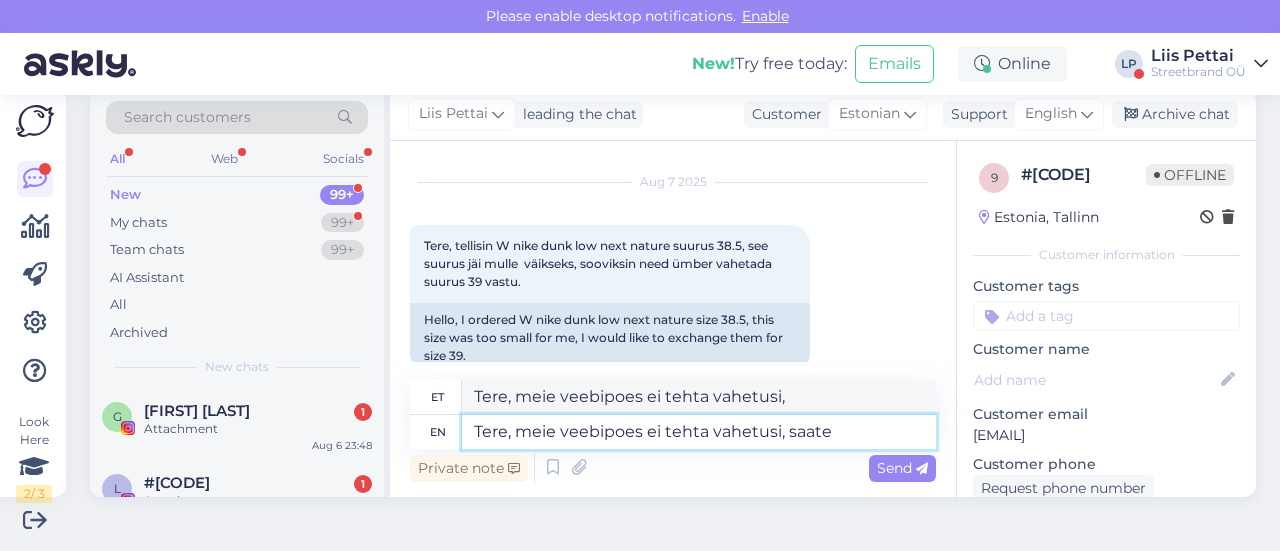 type on "Tere, meie veebipoes ei tehta vahetusi, saate" 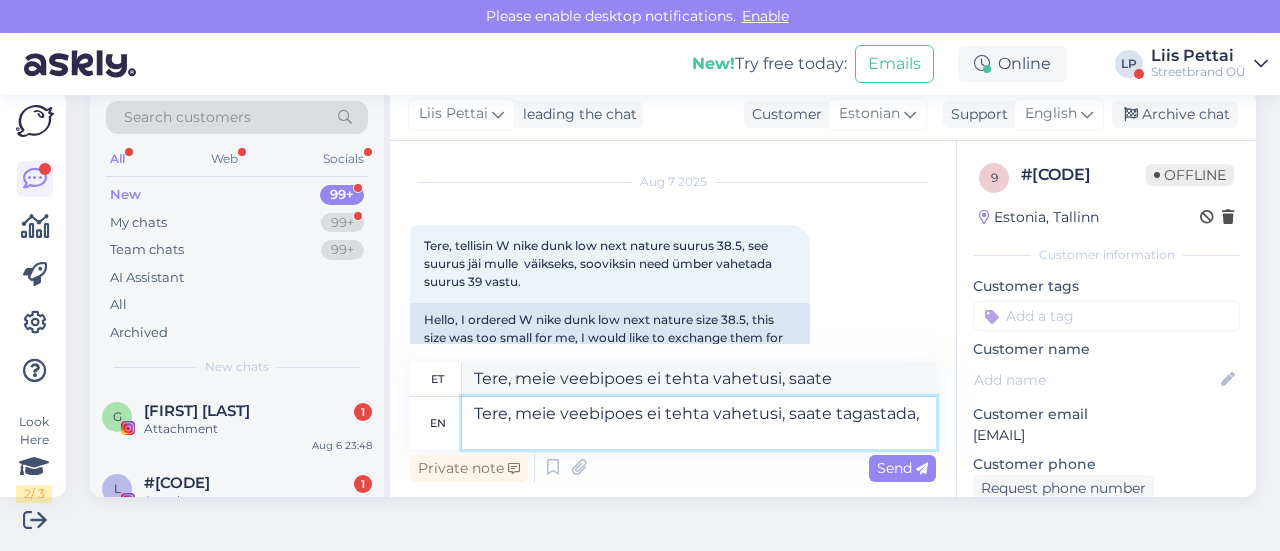 type on "Tere, meie veebipoes ei tehta vahetusi, saate tagastada," 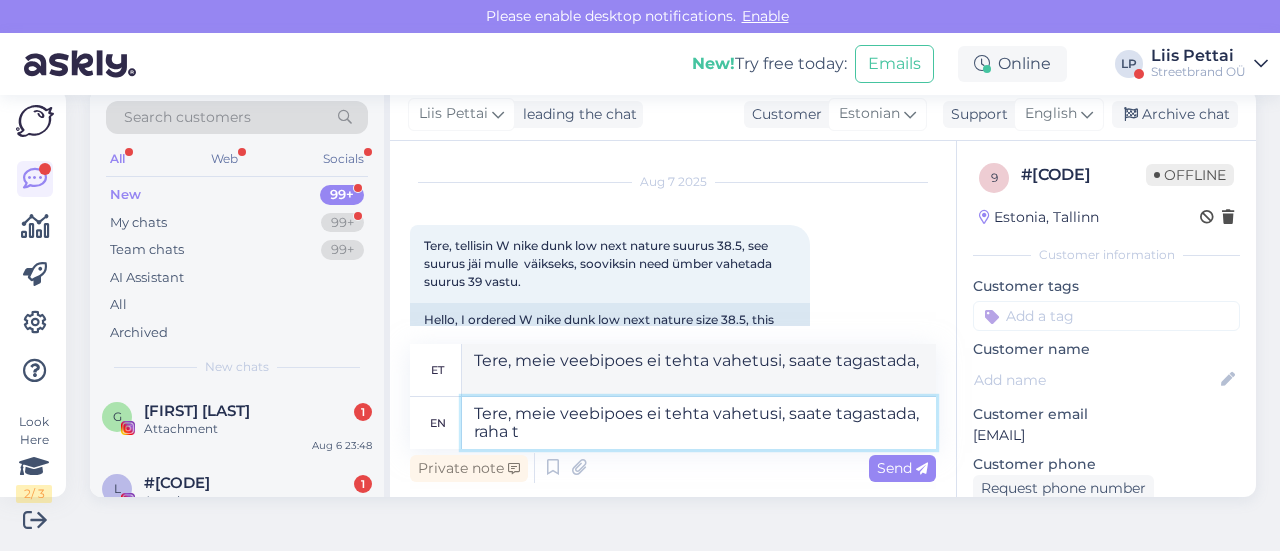 type on "Tere, meie veebipoes ei tehta vahetusi, saate tagastada, raha ta" 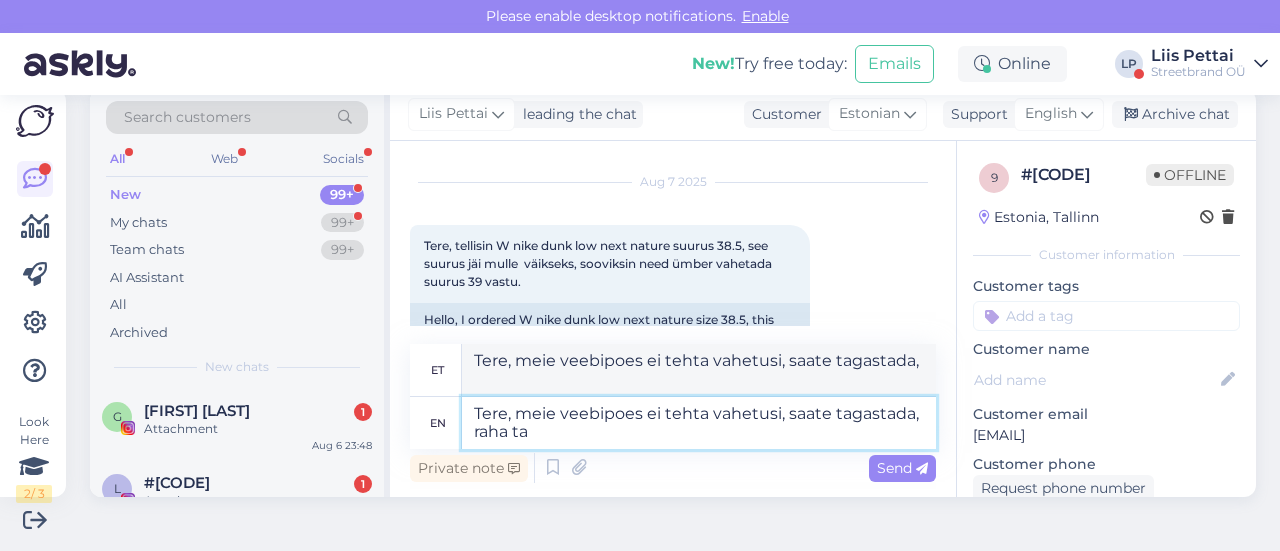 type on "Tere, meie veebipoes ei tehta vahetusi, saate tagastada, raha" 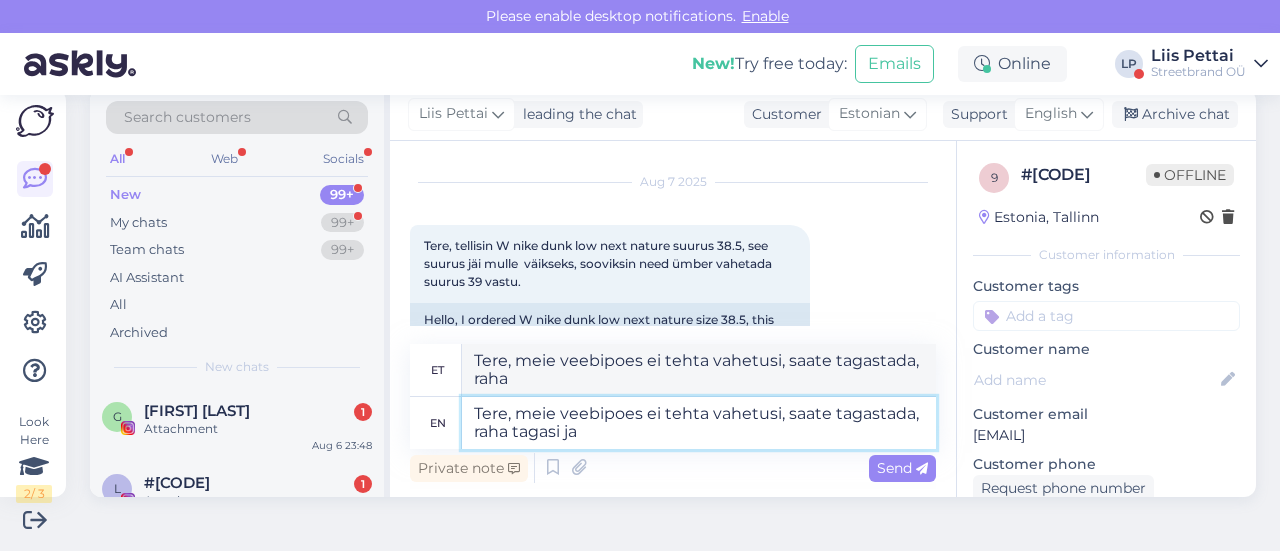 type on "Tere, meie veebipoes ei tehta vahetusi, saate tagastada, raha tagasi ja" 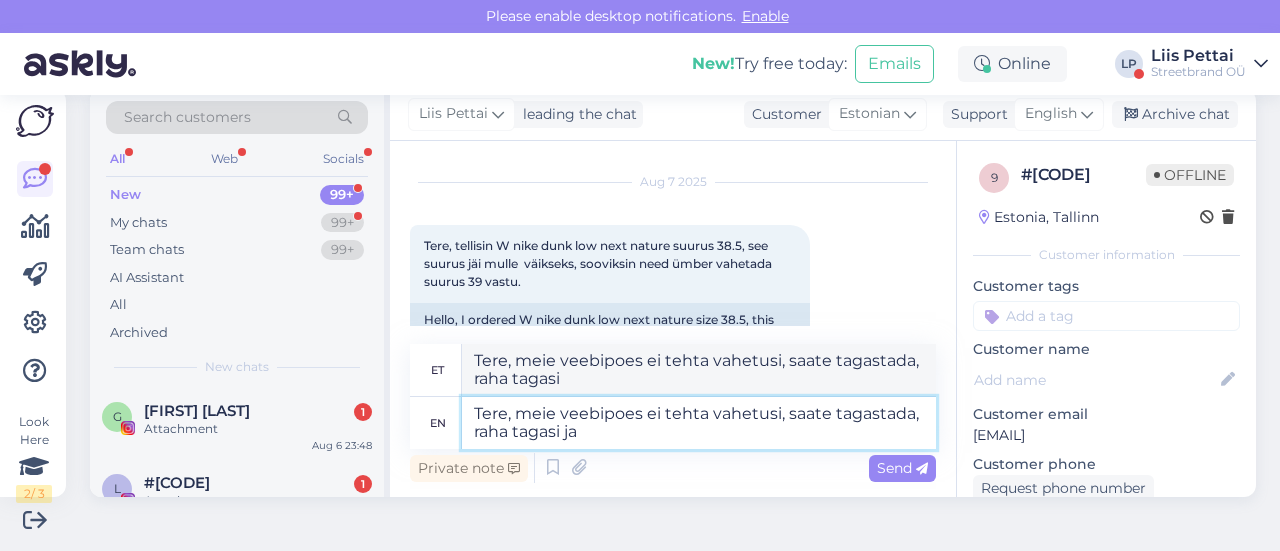 type on "Tere, meie veebipoes ei tehta vahetusi, saate tagastada, raha tagasi ja u" 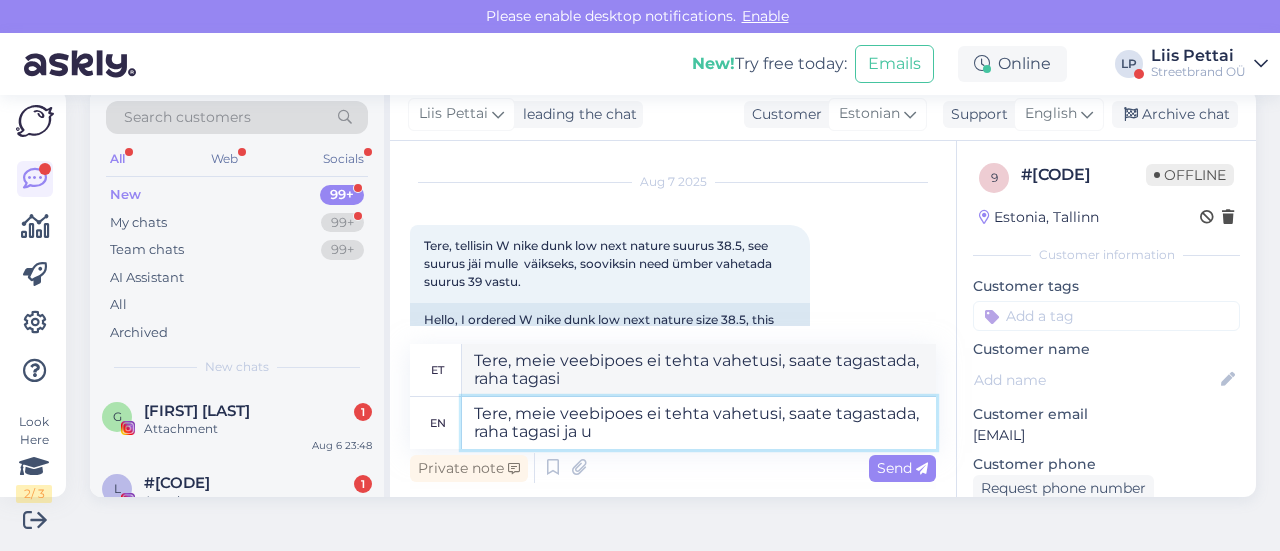 type on "Tere, meie veebipoes ei tehta vahetusi, saate tagastada, raha tagasi ja" 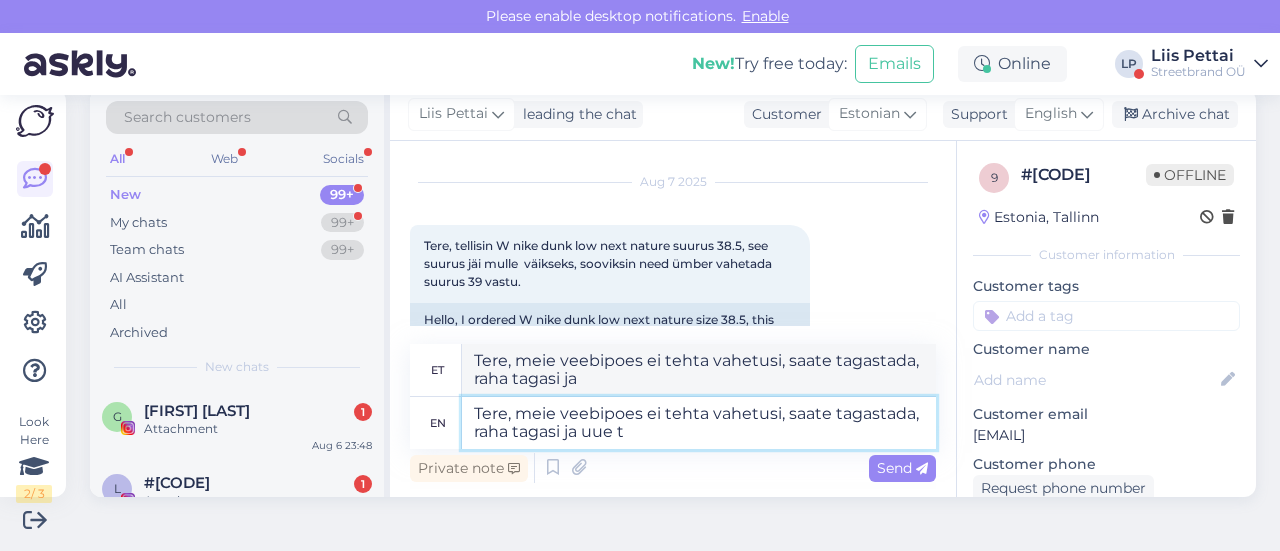 type on "Tere, meie veebipoes ei tehta vahetusi, saate tagastada, raha tagasi ja uue te" 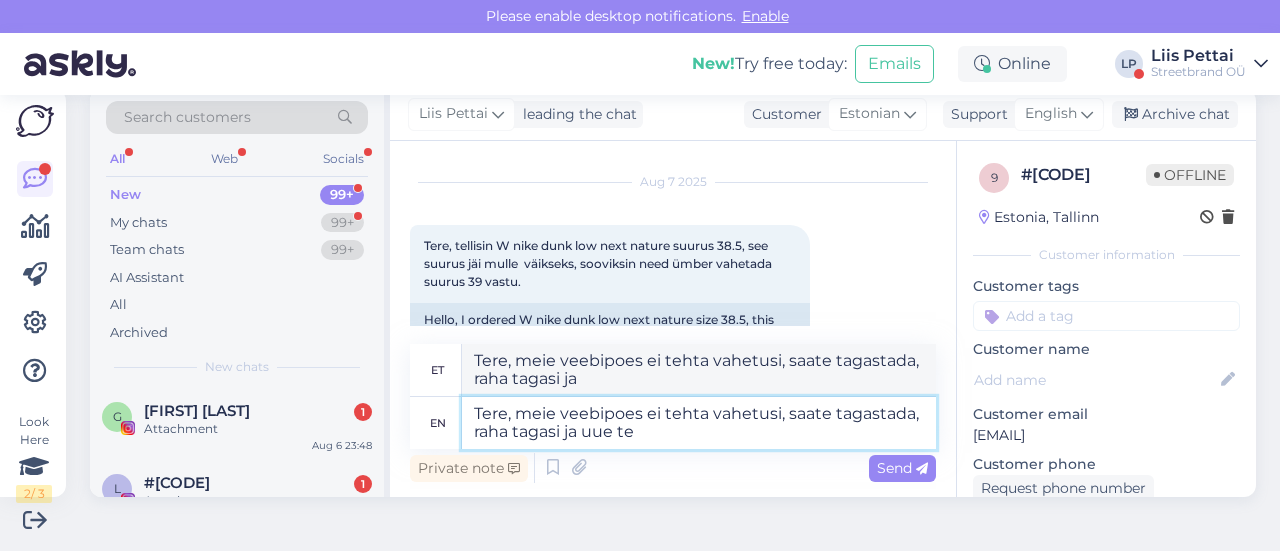 type on "Tere, meie veebipoes ei tehta vahetusi, saate tagastada, raha tagasi ja uue" 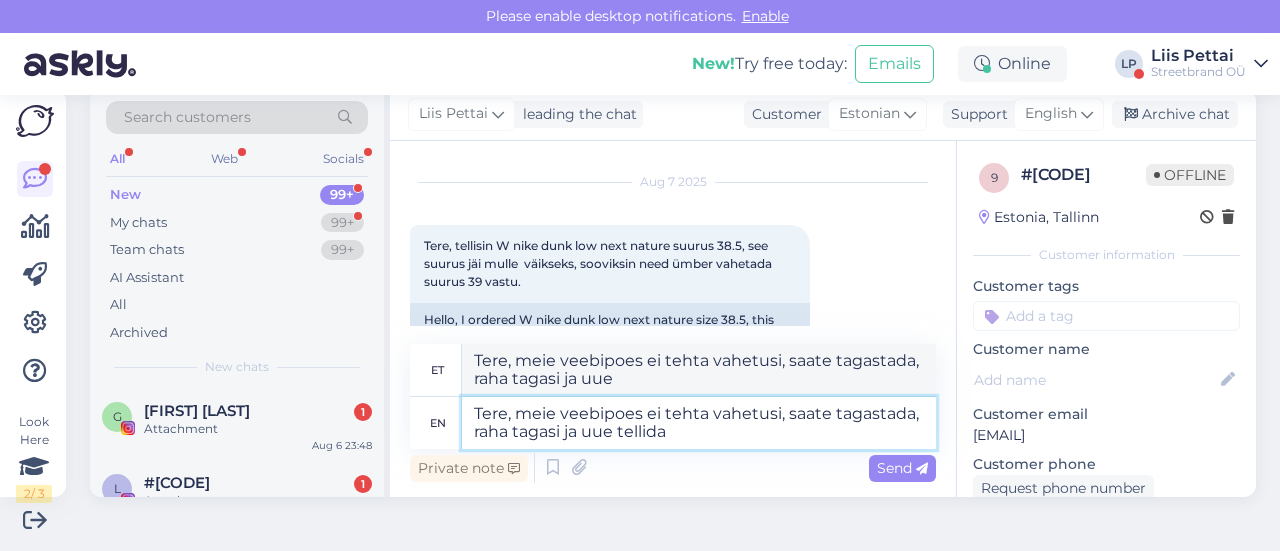 type on "Tere, meie veebipoes ei tehta vahetusi, saate tagastada, raha tagasi ja uue tellida." 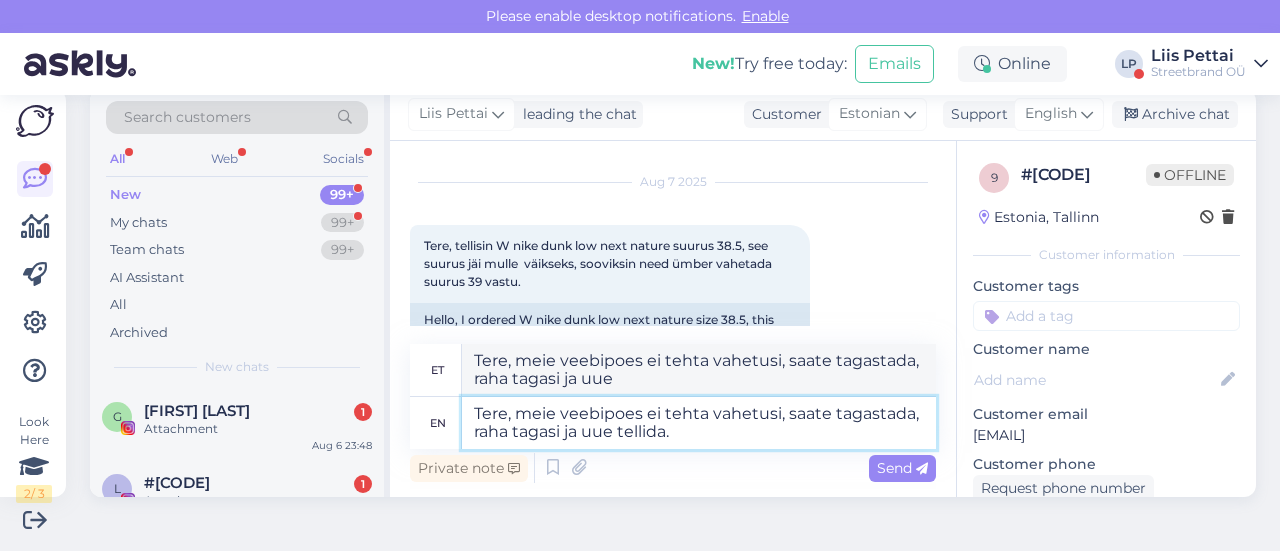 type on "Tere, meie veebipoes ei tehta vahetusi, saate tagastada, raha tagasi ja uue tellida." 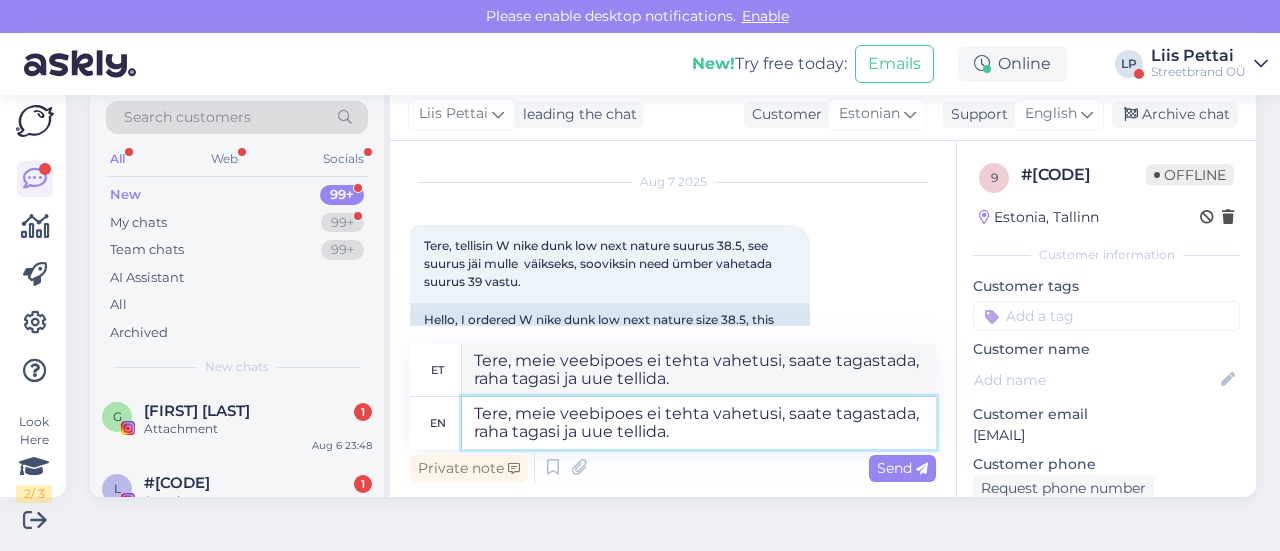 type 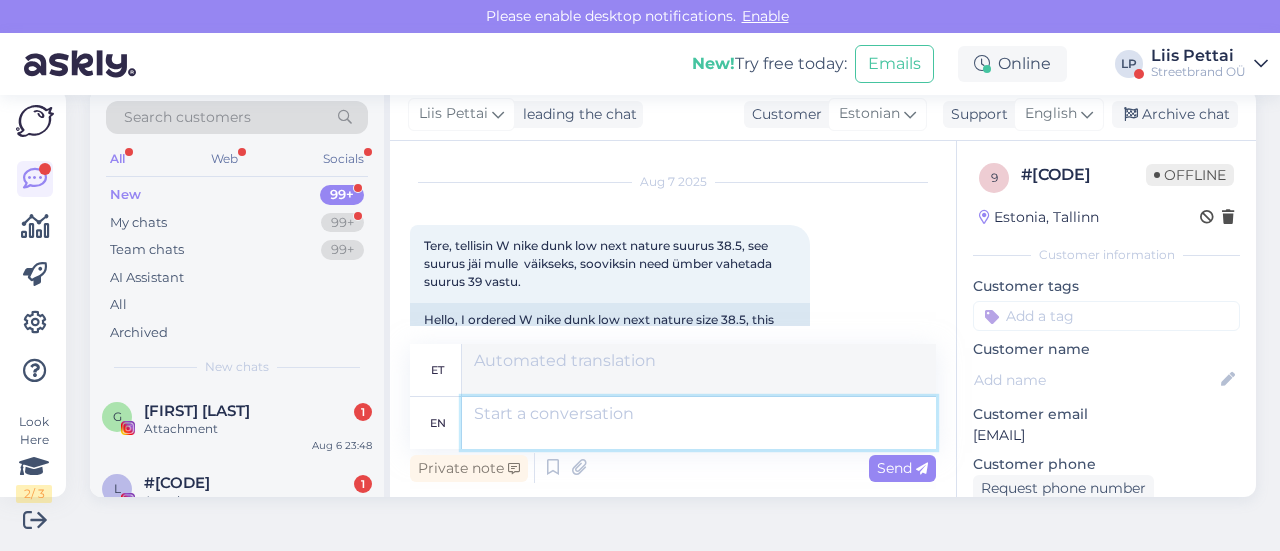 scroll, scrollTop: 230, scrollLeft: 0, axis: vertical 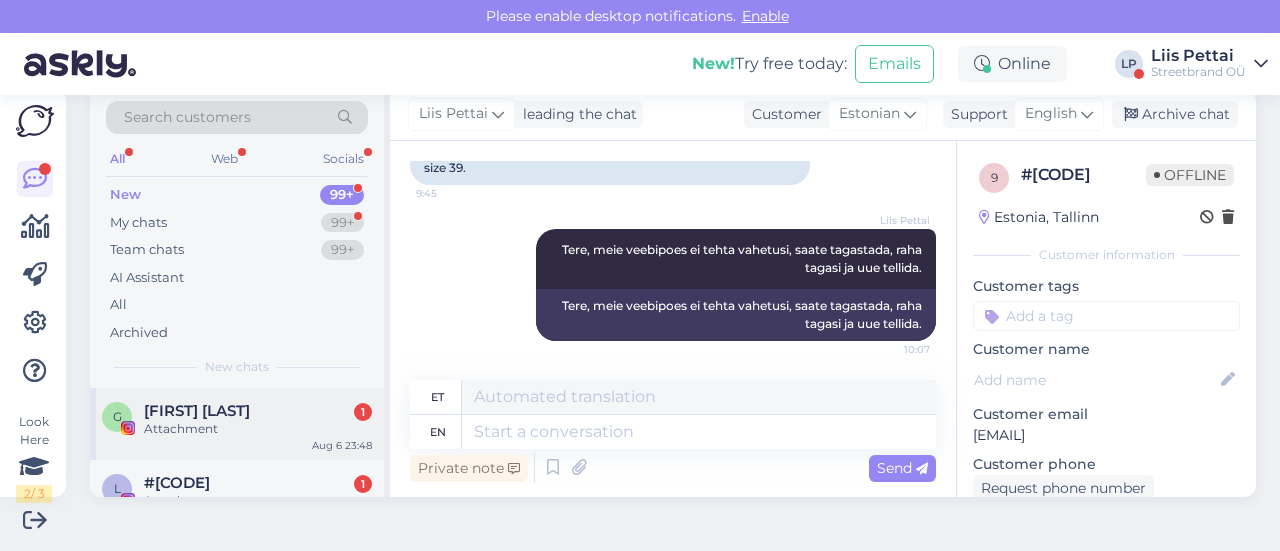 click on "Search customers All Web Socials New 99+ My chats 99+ Team chats 99+ AI Assistant All Archived New chats GGerti Abigail 1 Attachment Aug 6 23:48 l #[CODE] 1 Attachment Aug 6 22:23 S Sxoot Carl 2 plsss meeee Aug 6 21:39 R Rihard Moik 4 minu omad on rohkem elu nainud kui moni inimene Aug 6 21:09 k #[CODE] 1 Tere!  Soovin arvet tellimusele #[ORDER_NUMBER], ostetud toodete arve sain, aga tagastuse arvet ei ole. Aug 6 20:53 S Simona Junkere 6 ❤️ Aug 6 20:48 S S.Oliver 7 Attachment Aug 6 20:11  𝑀𝑒𝓇𝓁𝒾 ᥫ᭡ 2 Attachment Aug 6 19:59 v #[CODE] 1 Attachment Aug 6 19:59 T Taimo Juhanson 1 Attachment Aug 6 19:14 K Kerli Talkis 2 Attachment Aug 6 18:37 B Bruno Männik 1 Attachment Aug 6 18:08 t #[CODE] 1 Kuidas saab sotada teie kinkekaarti? Aug 6 18:04 c cardi 1 Attachment Aug 6 17:15 M Moreino_allik 1 Attachment Aug 6 16:40 R Ralf Vanatoa 2 Attachment Aug 6 14:49 u uko 3 Attachment Aug 6 14:15 L Lepadriinu 2 Attachment Aug 6 13:52 A Artur Malsub 3 Ones* Aug 6 13:51 m #[CODE]" at bounding box center (240, 293) 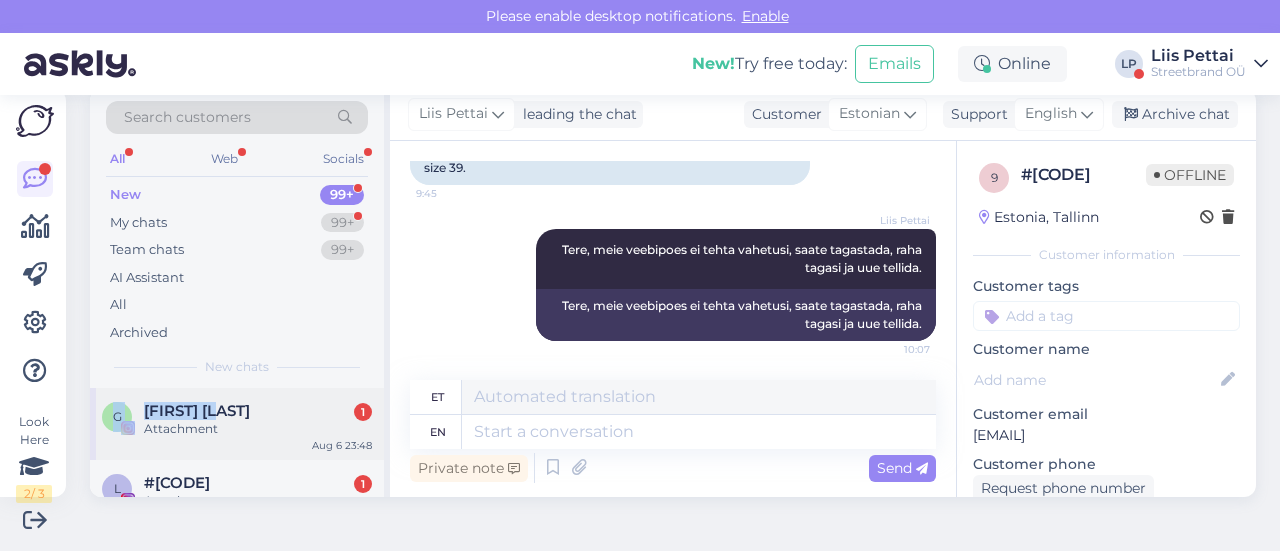 click on "[FIRST] [LAST]" at bounding box center (197, 411) 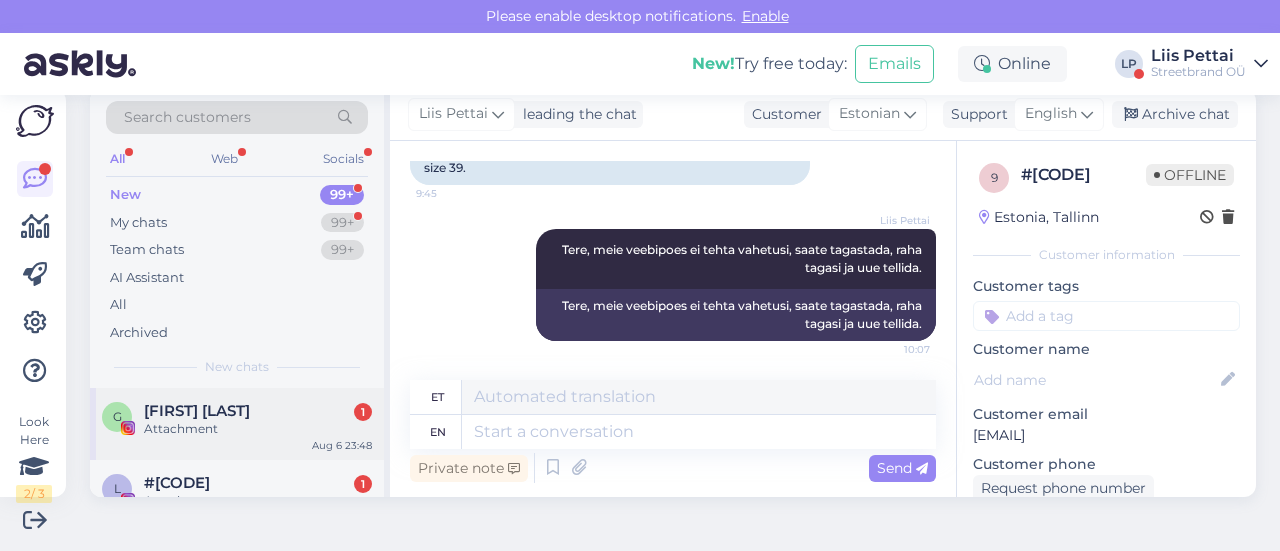 scroll, scrollTop: 42, scrollLeft: 0, axis: vertical 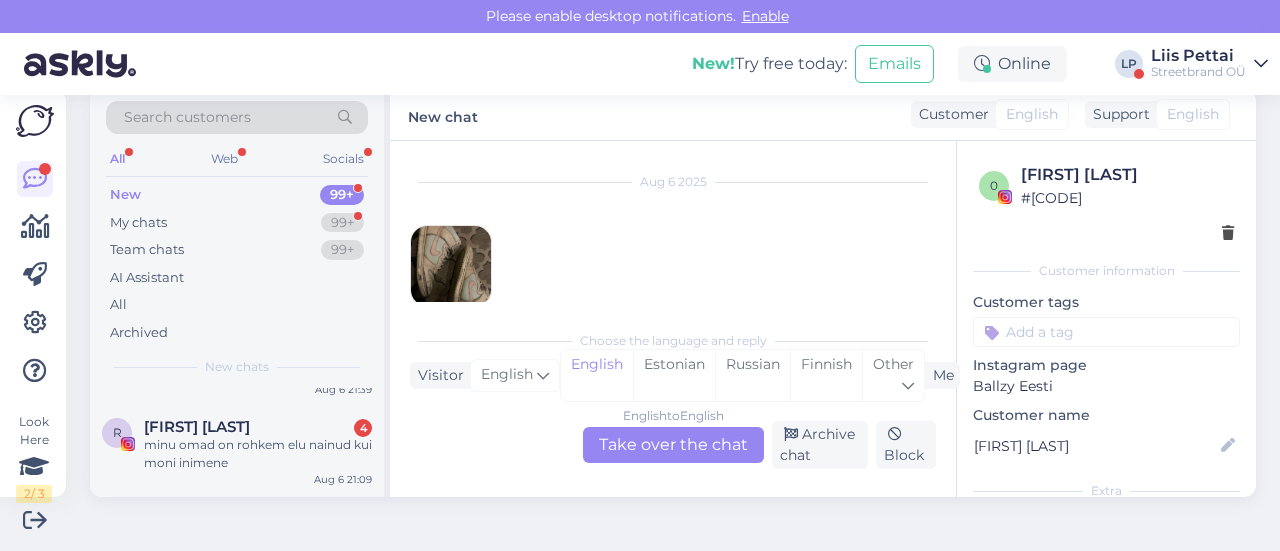 click on "[FIRST] [LAST]" at bounding box center (197, 427) 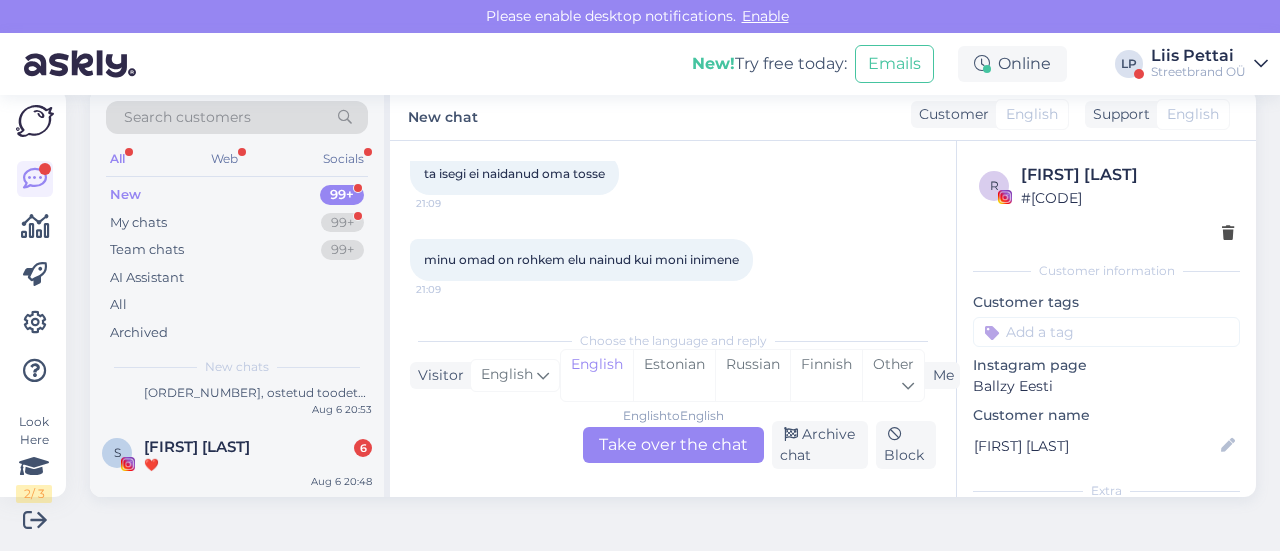 scroll, scrollTop: 320, scrollLeft: 0, axis: vertical 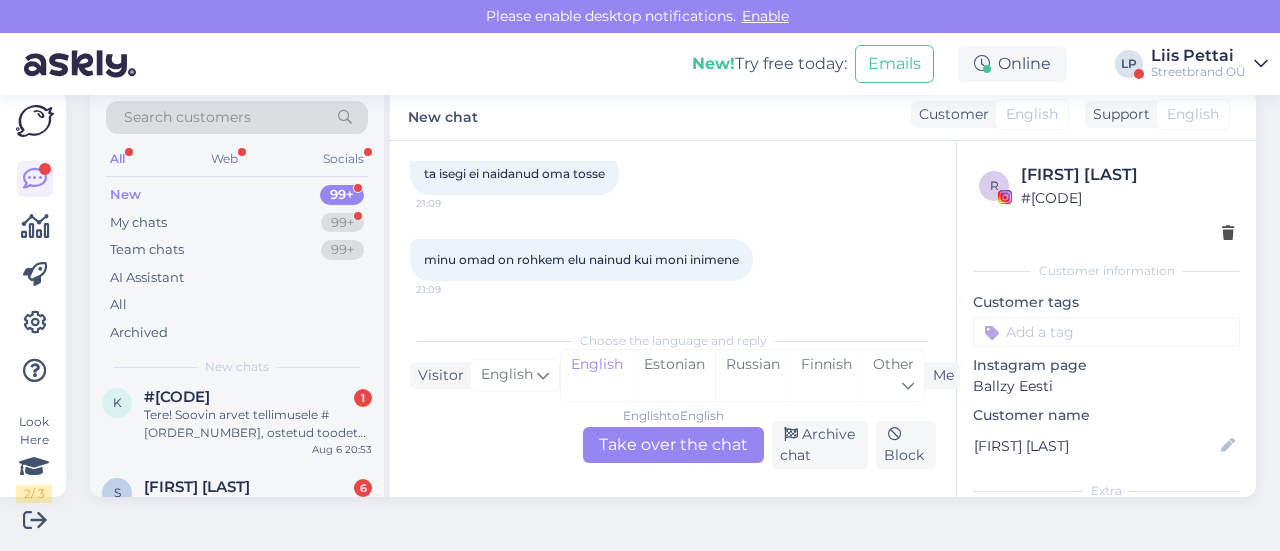 click on "Tere!  Soovin arvet tellimusele #[ORDER_NUMBER], ostetud toodete arve sain, aga tagastuse arvet ei ole." at bounding box center (258, 424) 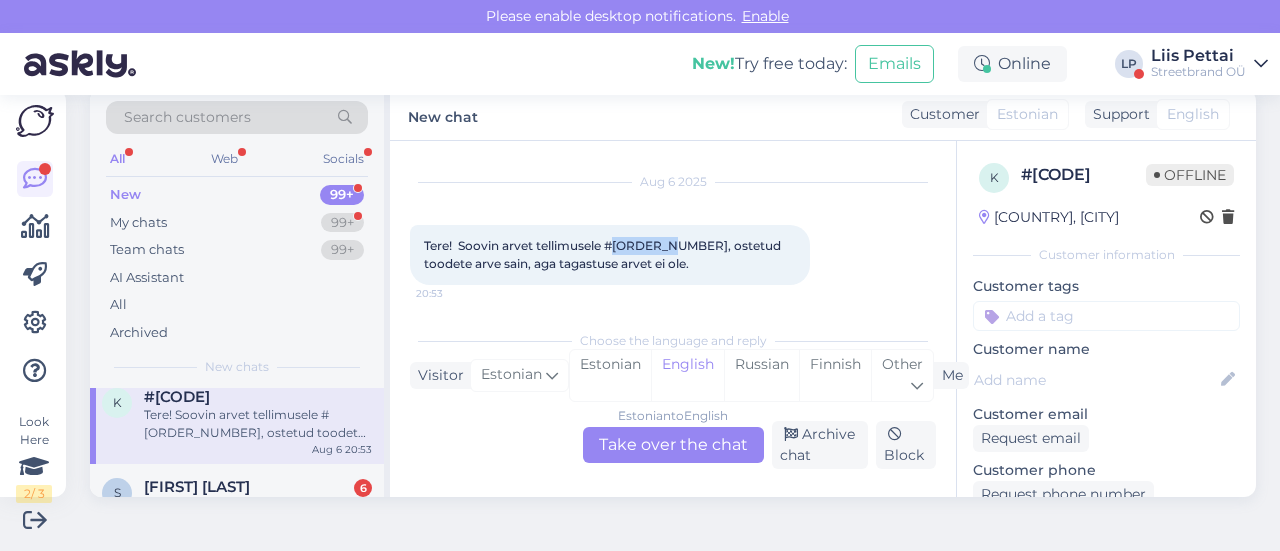 drag, startPoint x: 617, startPoint y: 243, endPoint x: 670, endPoint y: 245, distance: 53.037724 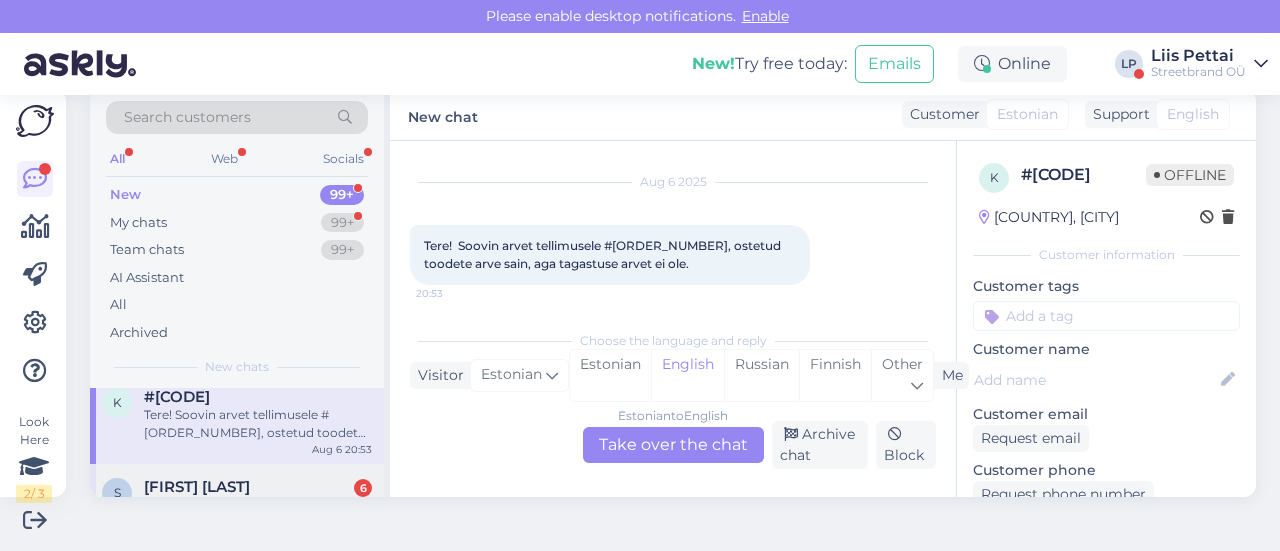 click on "S [FIRST] [LAST] 6 ❤️ Aug 6 20:48" at bounding box center (237, 500) 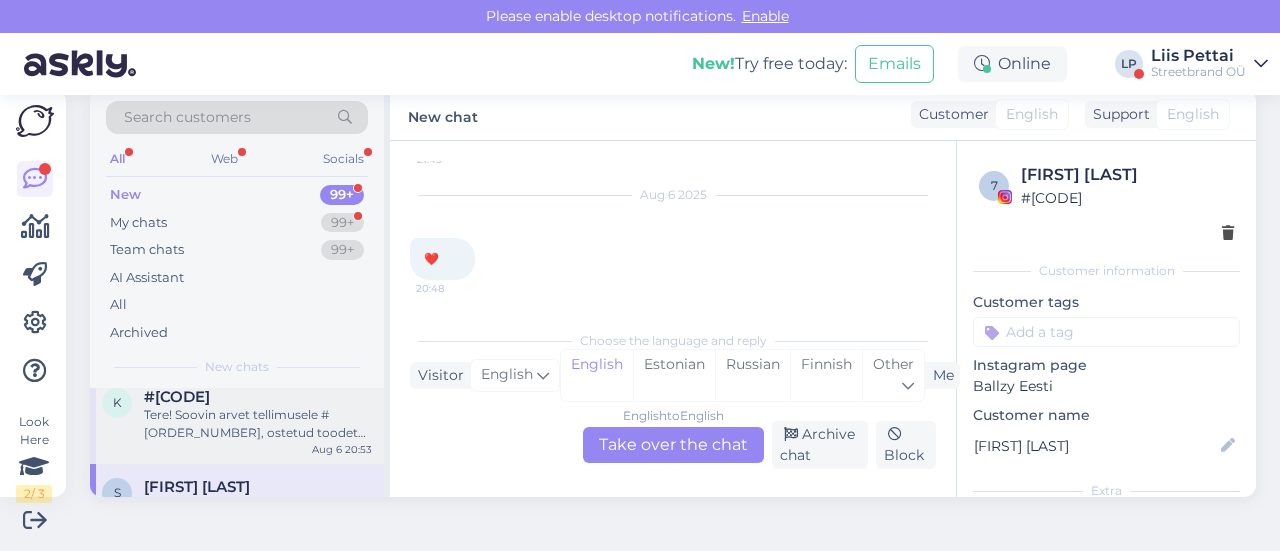 click on "Tere!  Soovin arvet tellimusele #[ORDER_NUMBER], ostetud toodete arve sain, aga tagastuse arvet ei ole." at bounding box center (258, 424) 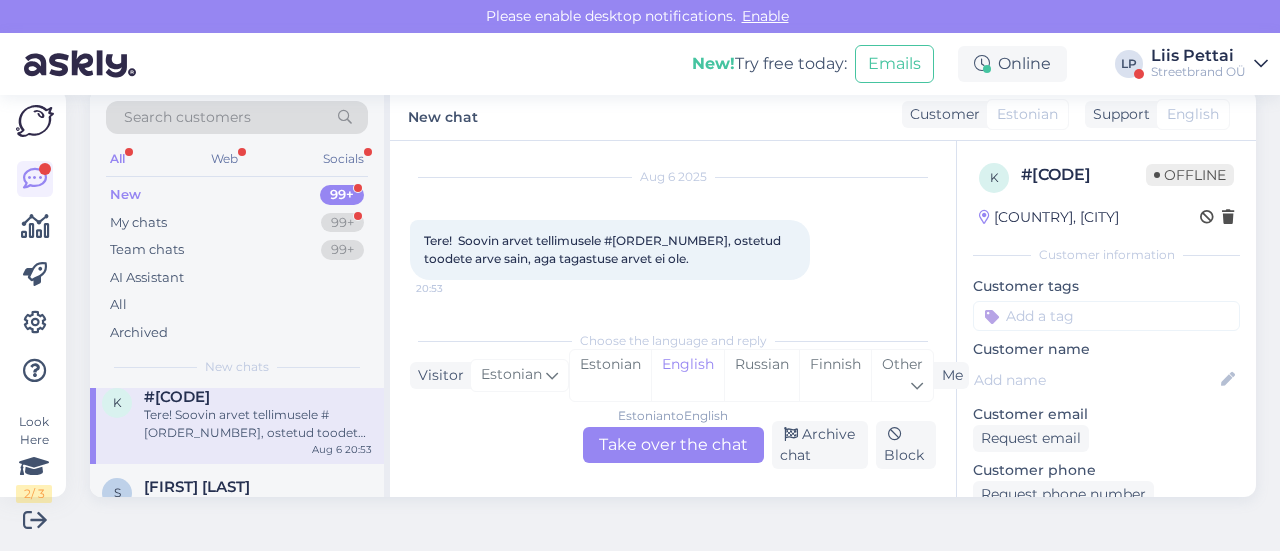 scroll, scrollTop: 42, scrollLeft: 0, axis: vertical 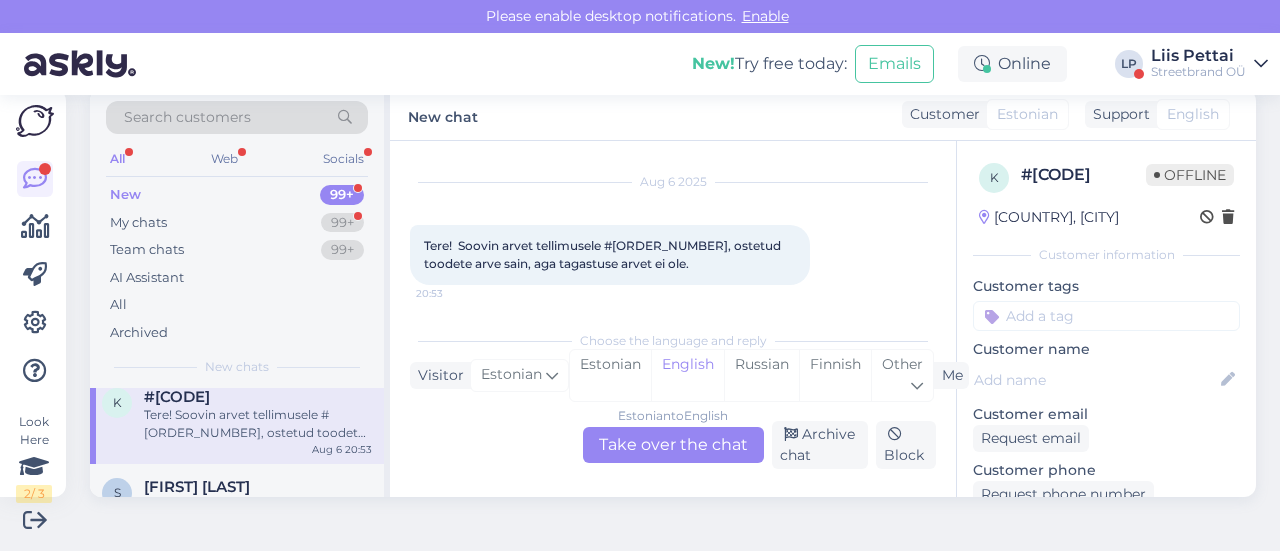 click on "Estonian  to  English Take over the chat" at bounding box center (673, 445) 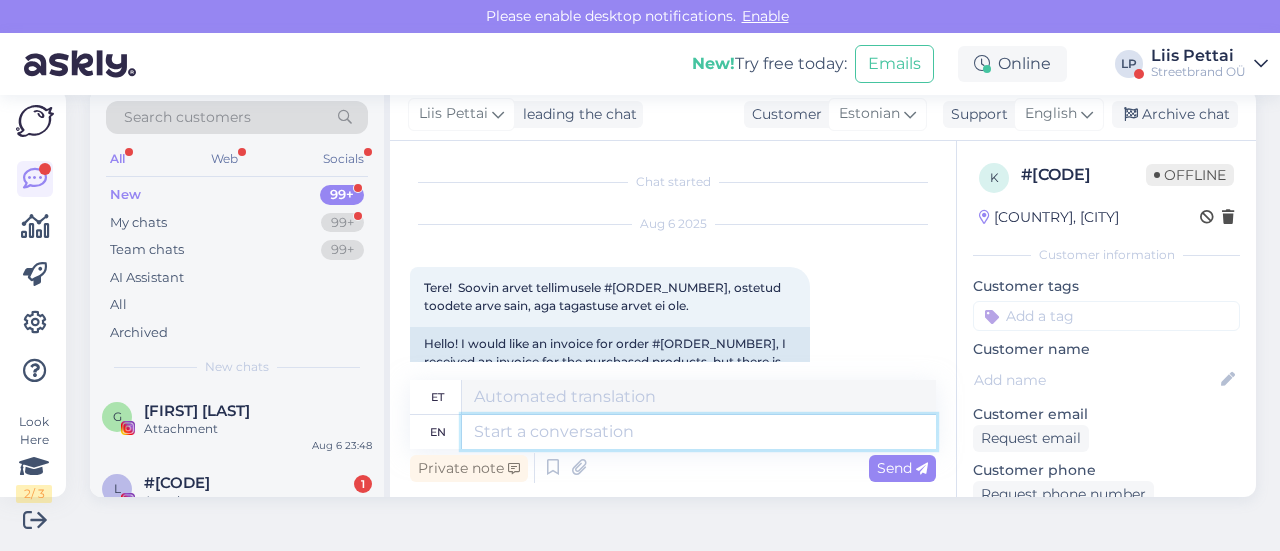click at bounding box center [699, 432] 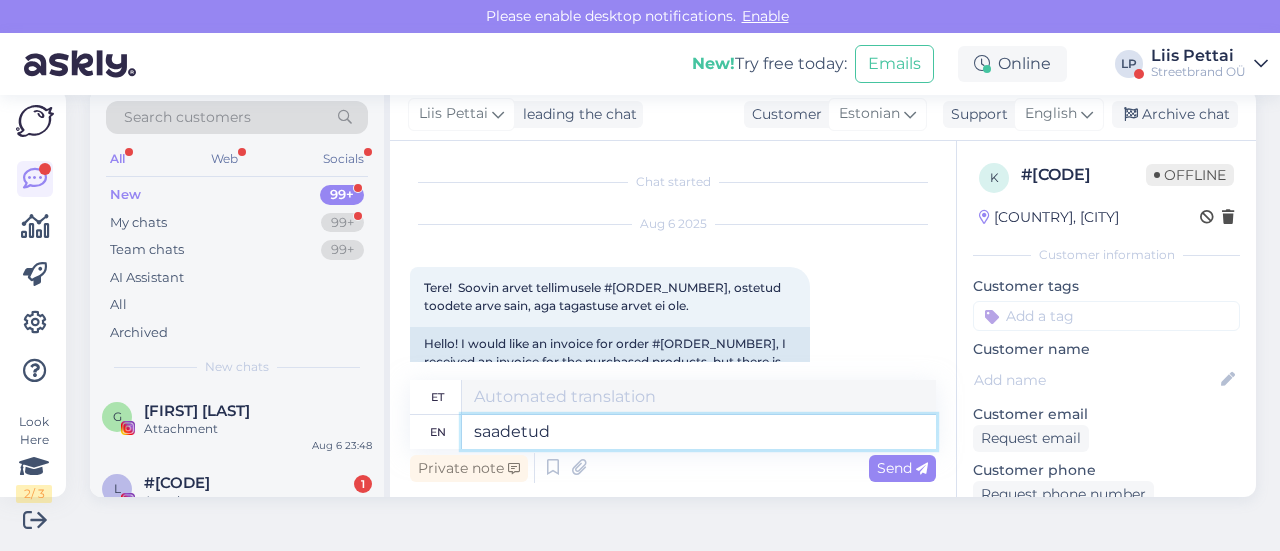 type on "saadetud" 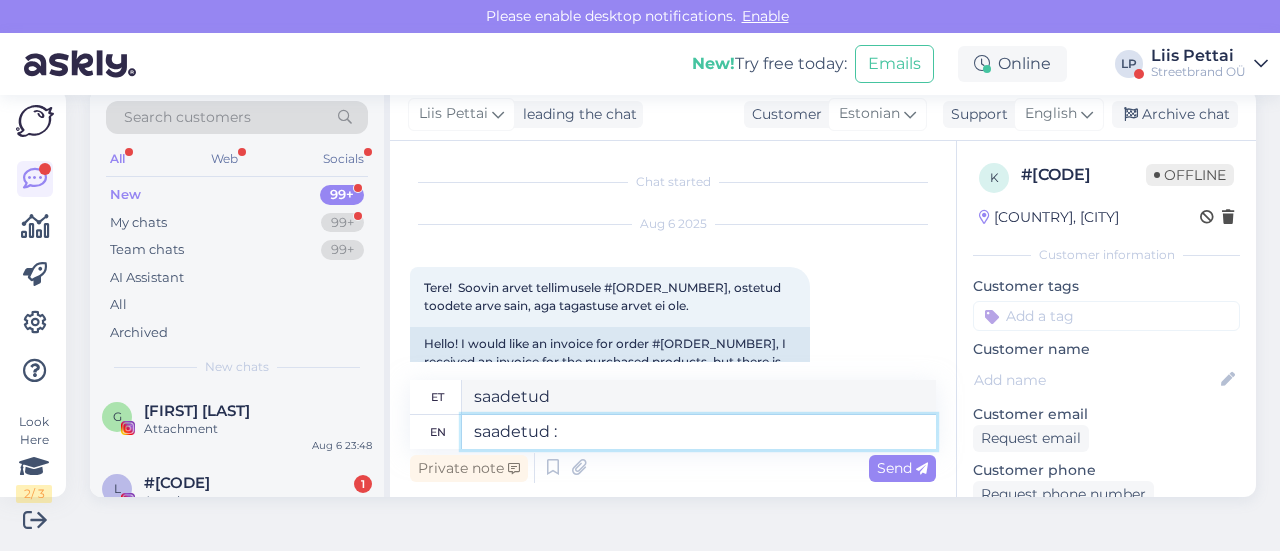 type on "saadetud :)" 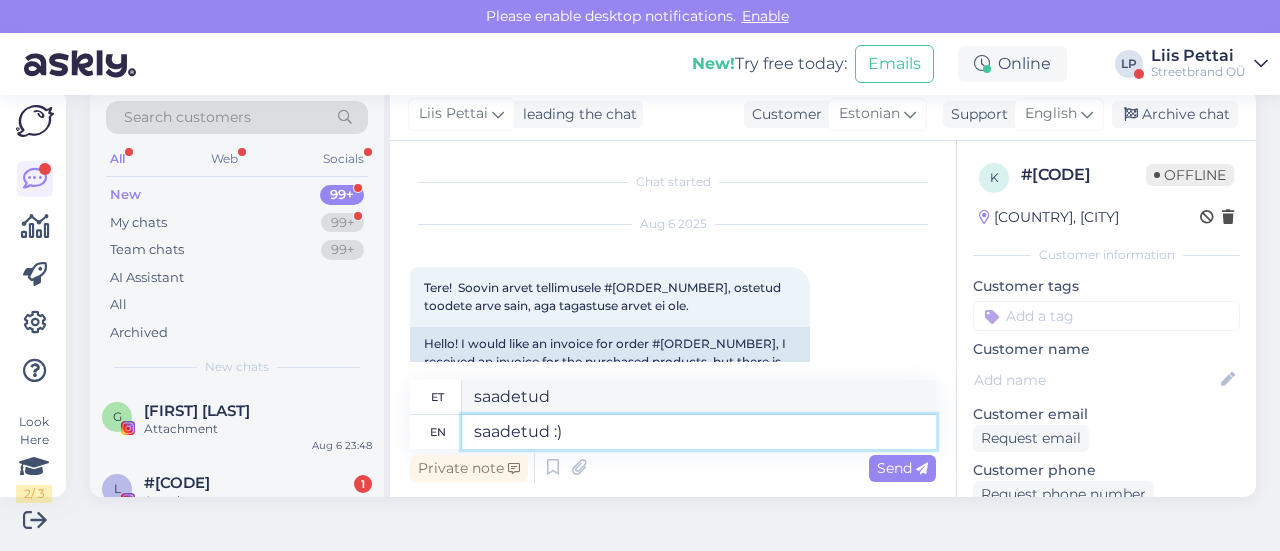 type on "saadetud :)" 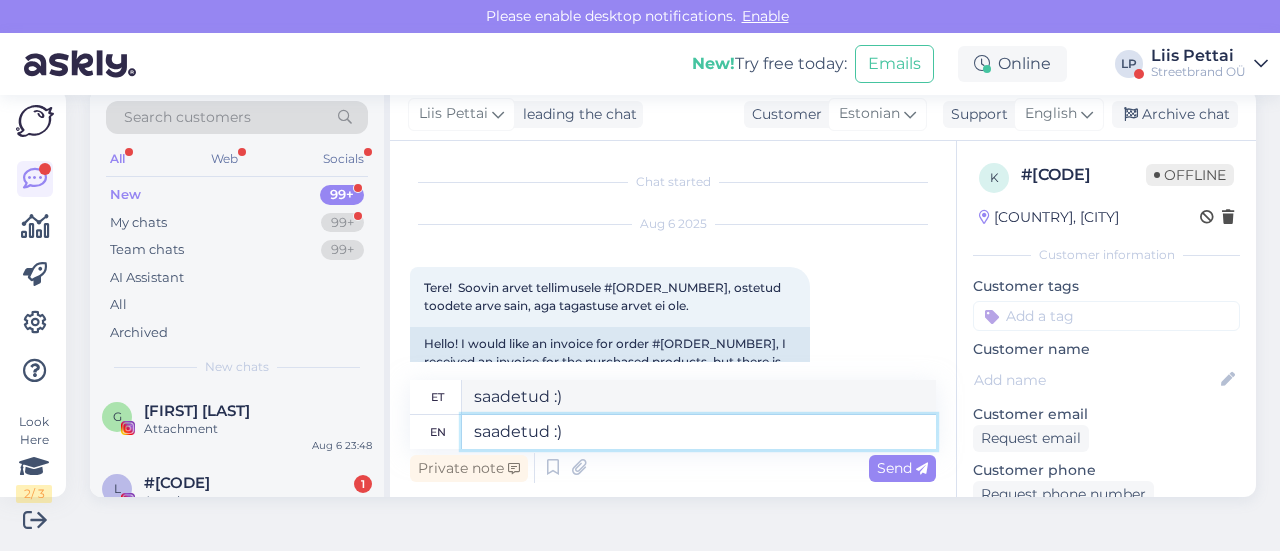 type 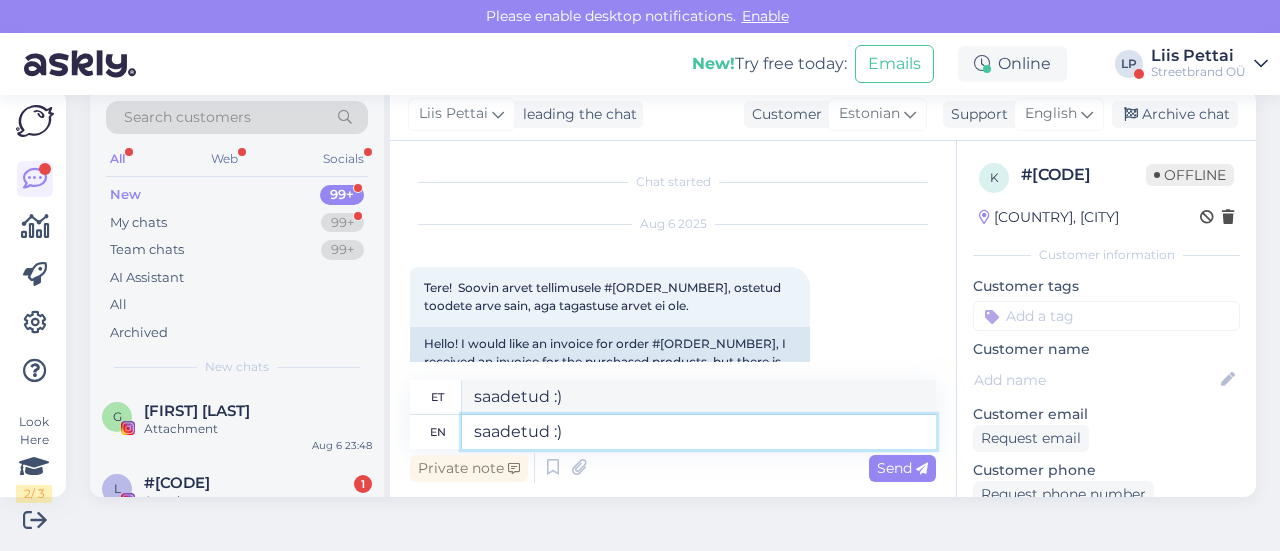 type 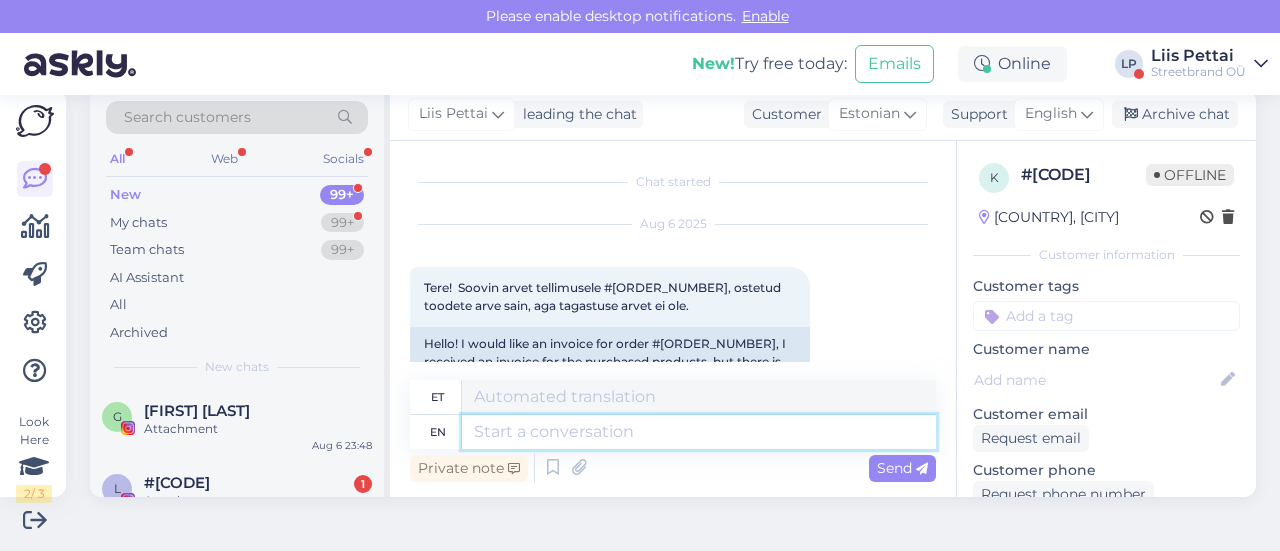 scroll, scrollTop: 218, scrollLeft: 0, axis: vertical 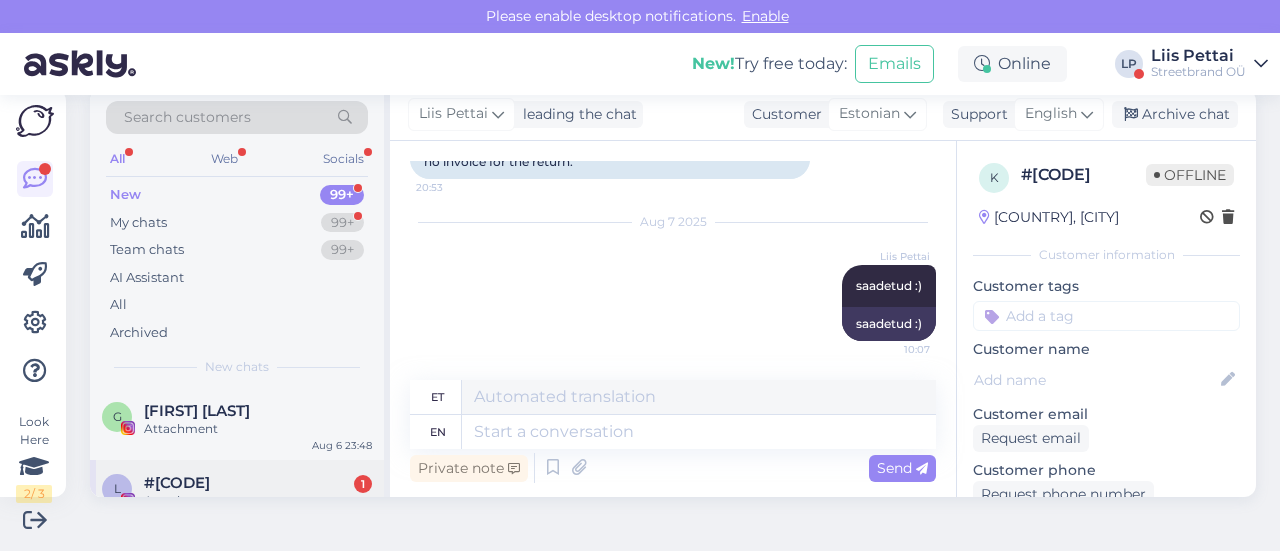 click on "#[CODE] 1" at bounding box center [258, 483] 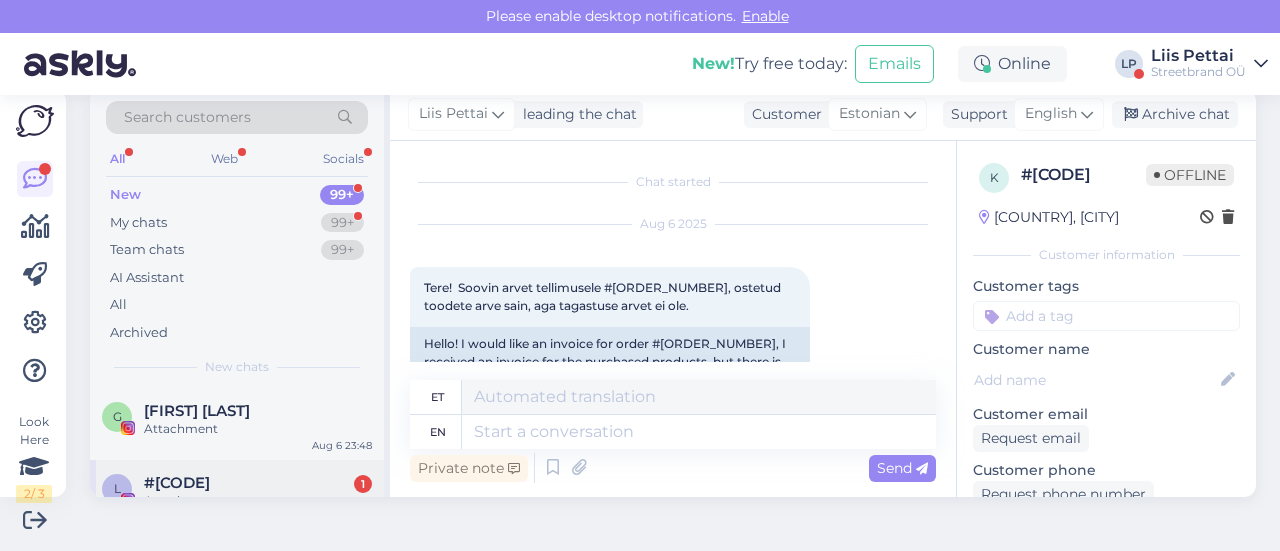 scroll, scrollTop: 42, scrollLeft: 0, axis: vertical 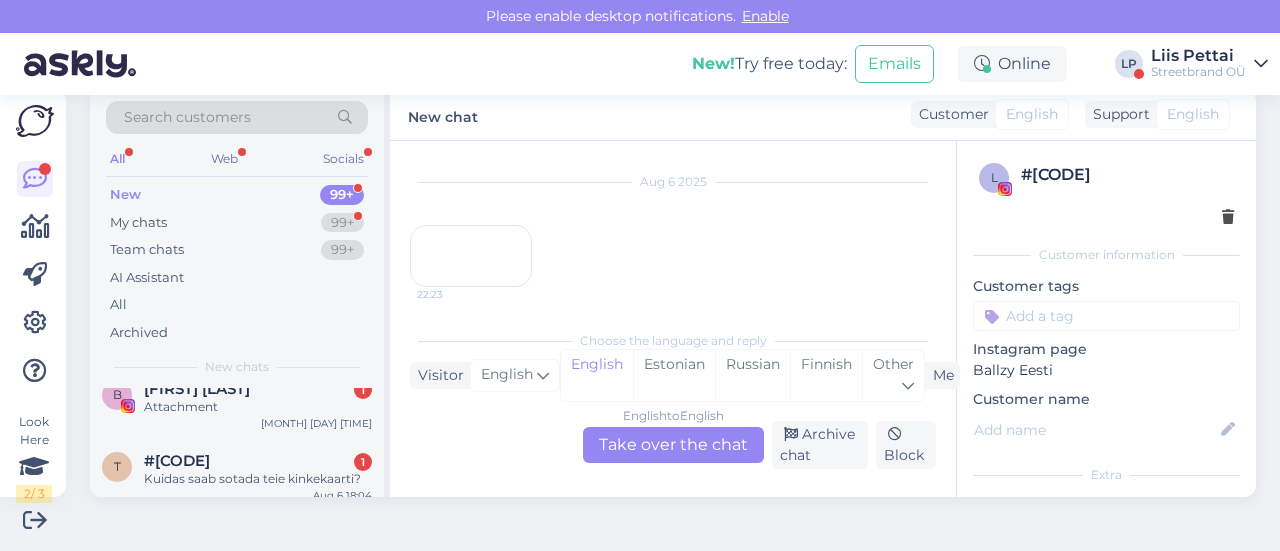 click on "Kuidas saab sotada teie kinkekaarti?" at bounding box center [258, 479] 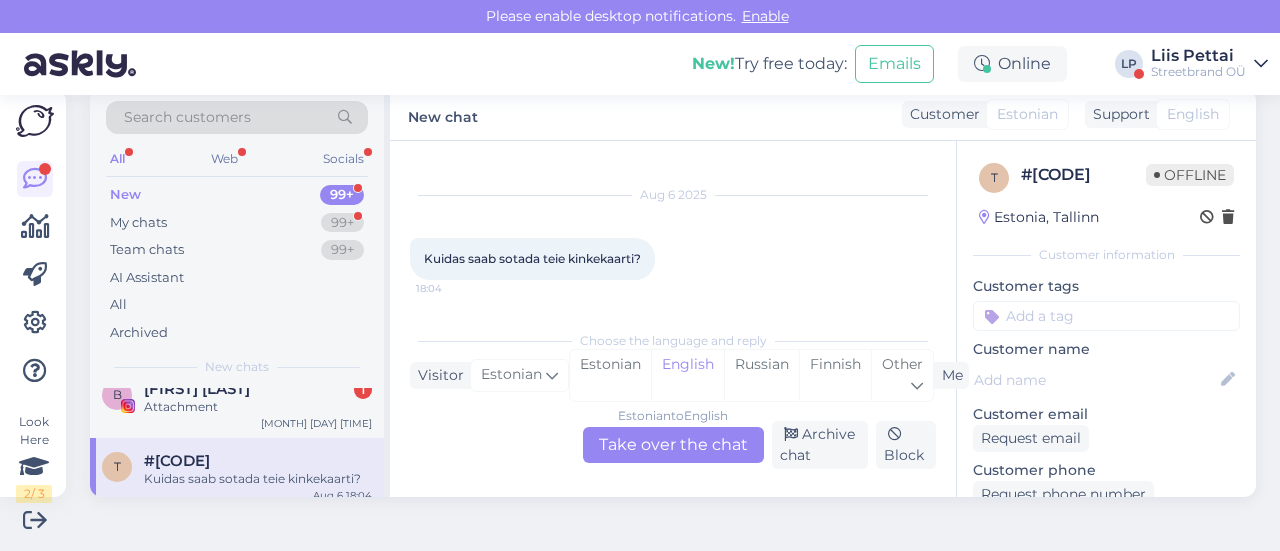 scroll, scrollTop: 28, scrollLeft: 0, axis: vertical 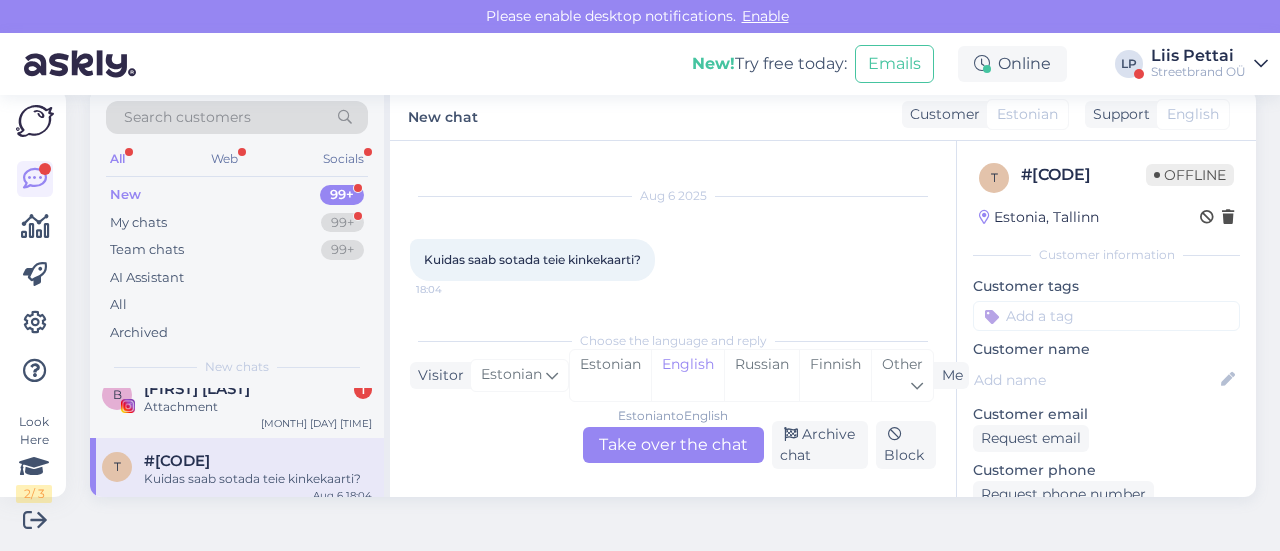 click on "Estonian  to  English Take over the chat" at bounding box center (673, 445) 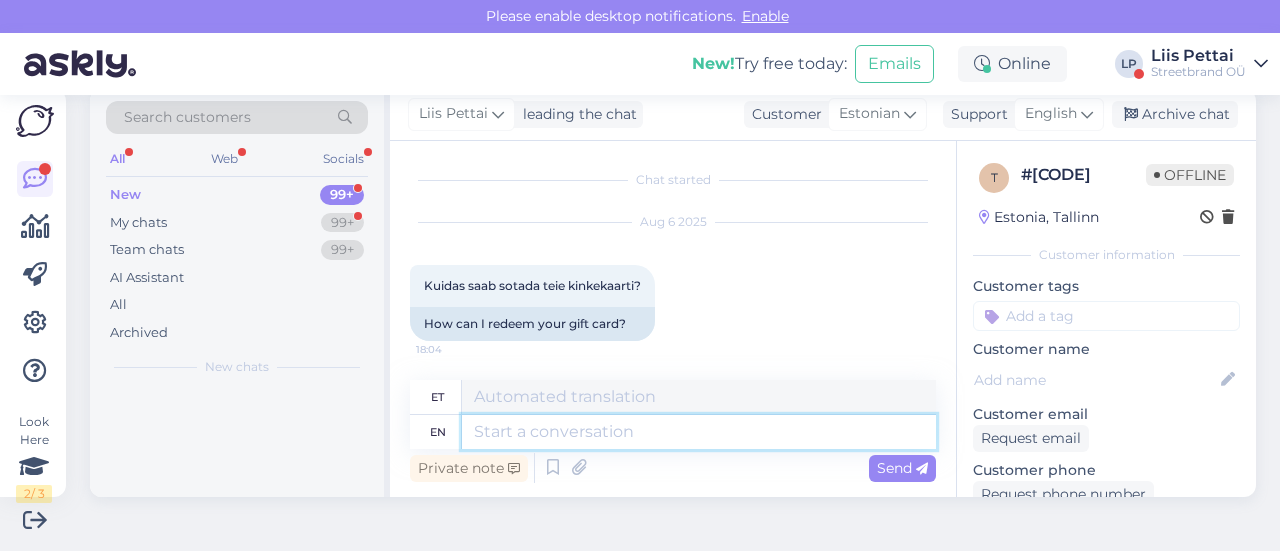 click at bounding box center (699, 432) 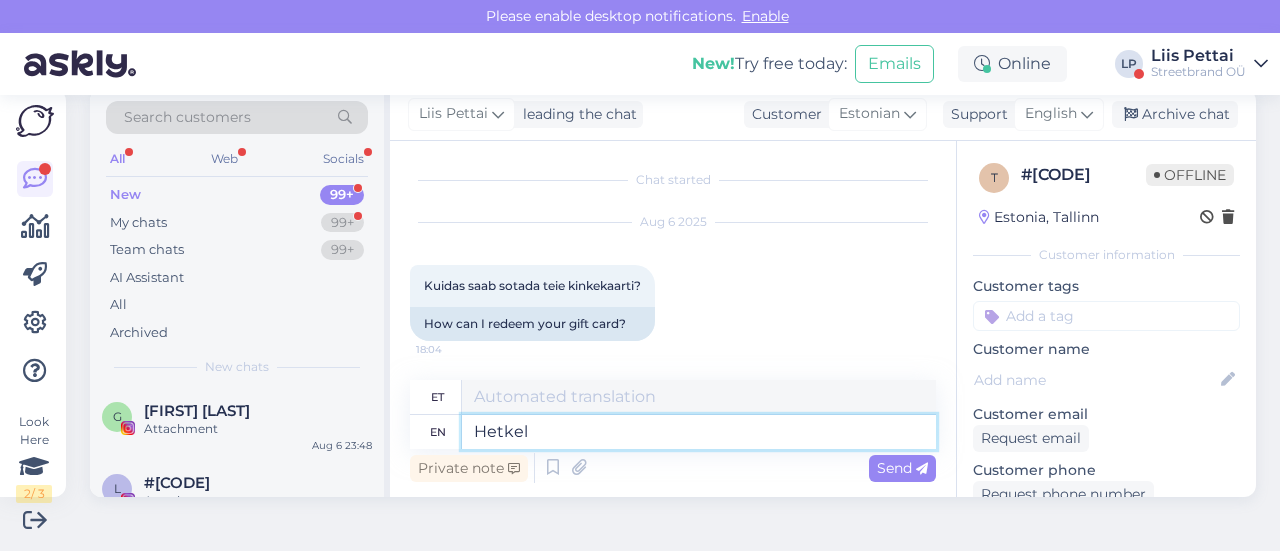 type on "Hetkel o" 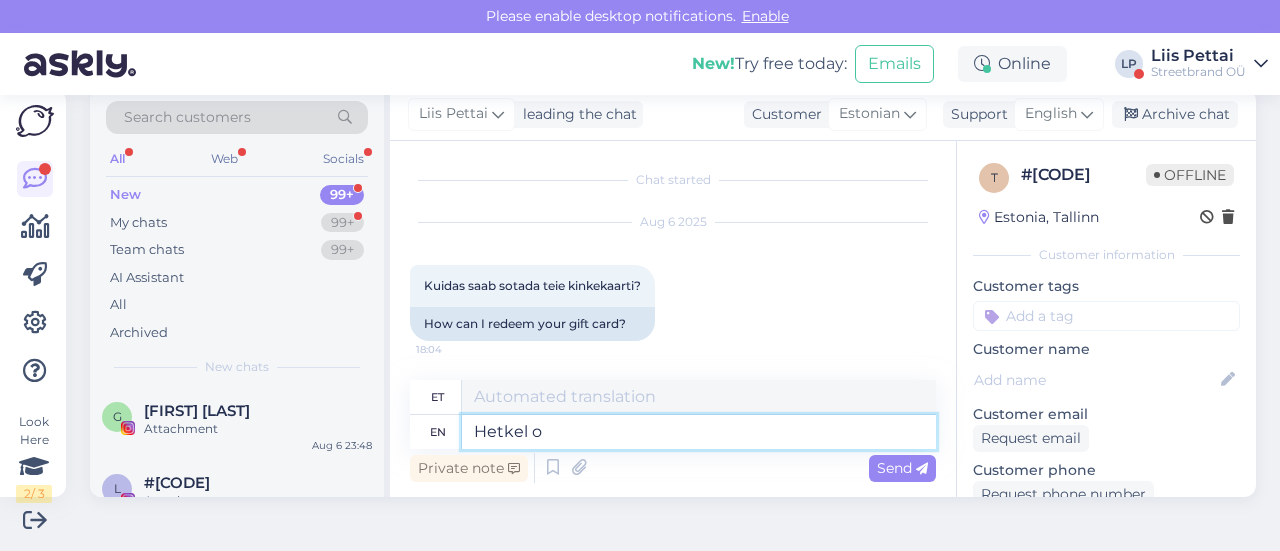 type on "Hetkel" 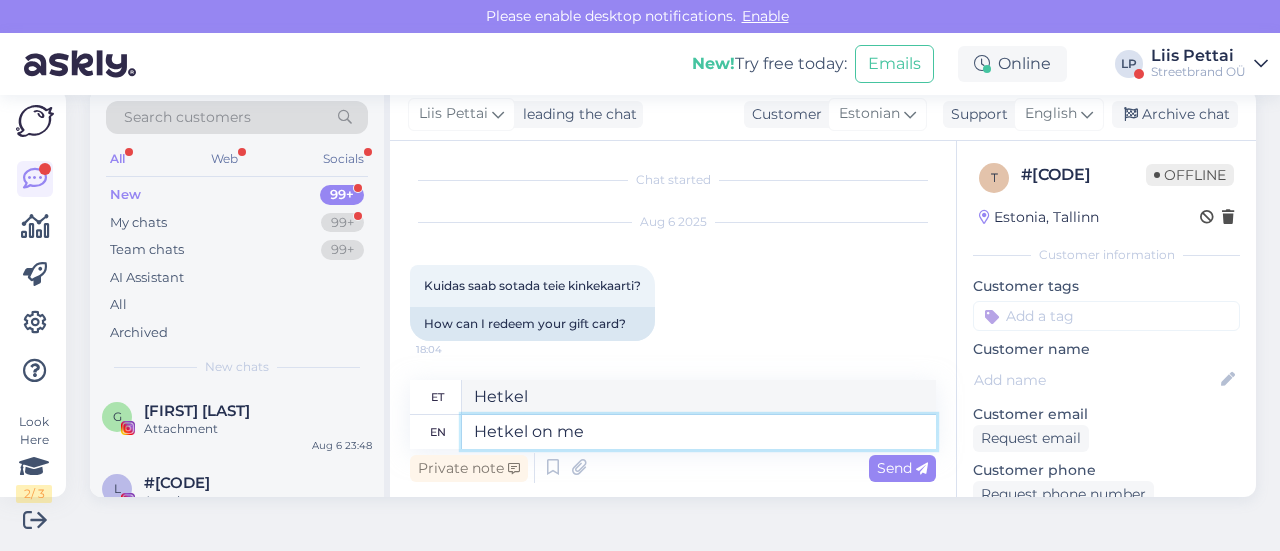 type on "Hetkel on me" 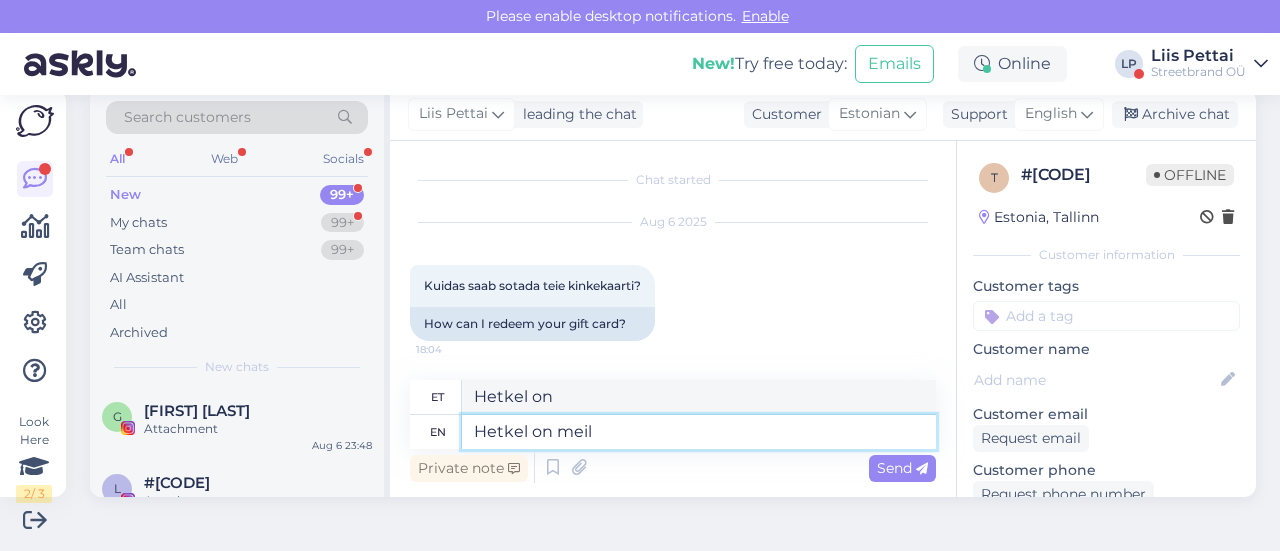 type on "Hetkel on meil k" 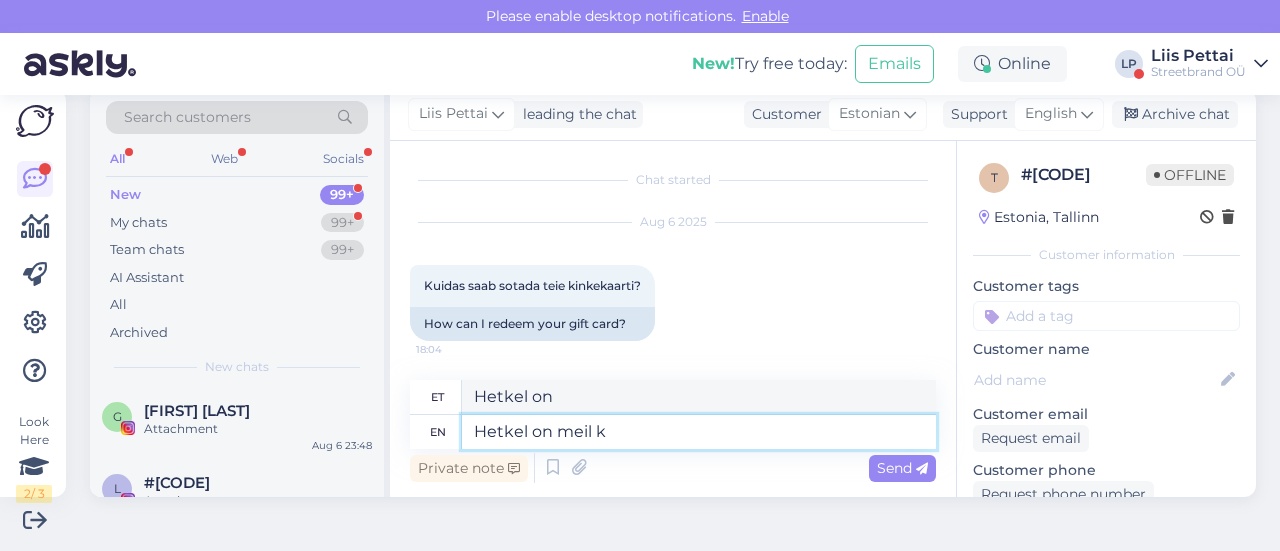 type on "Hetkel meil" 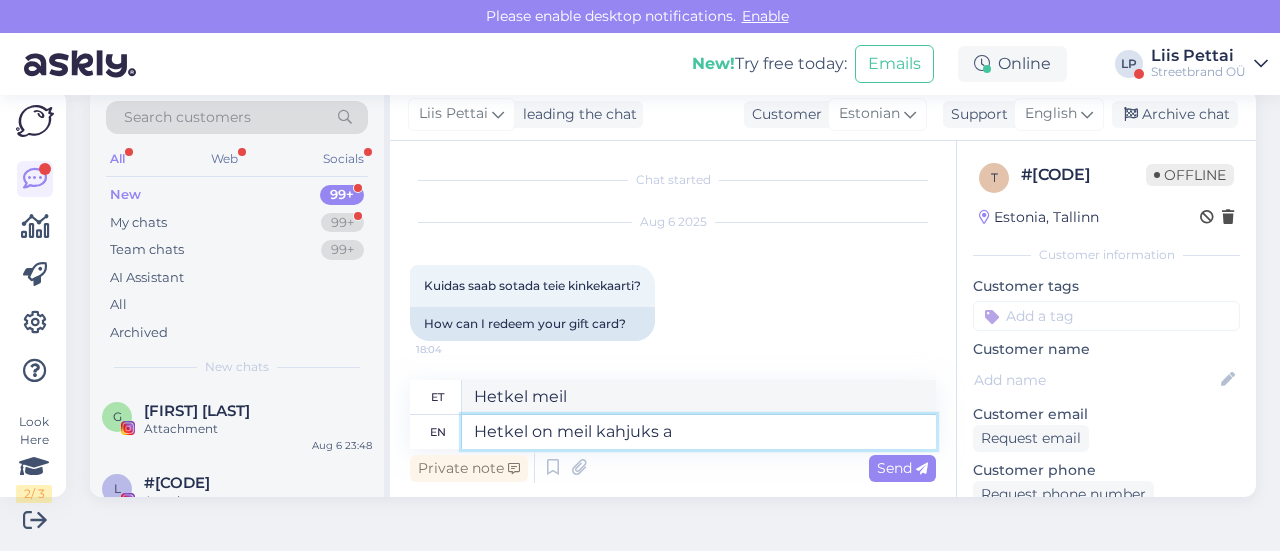 type on "Hetkel on meil kahjuks ai" 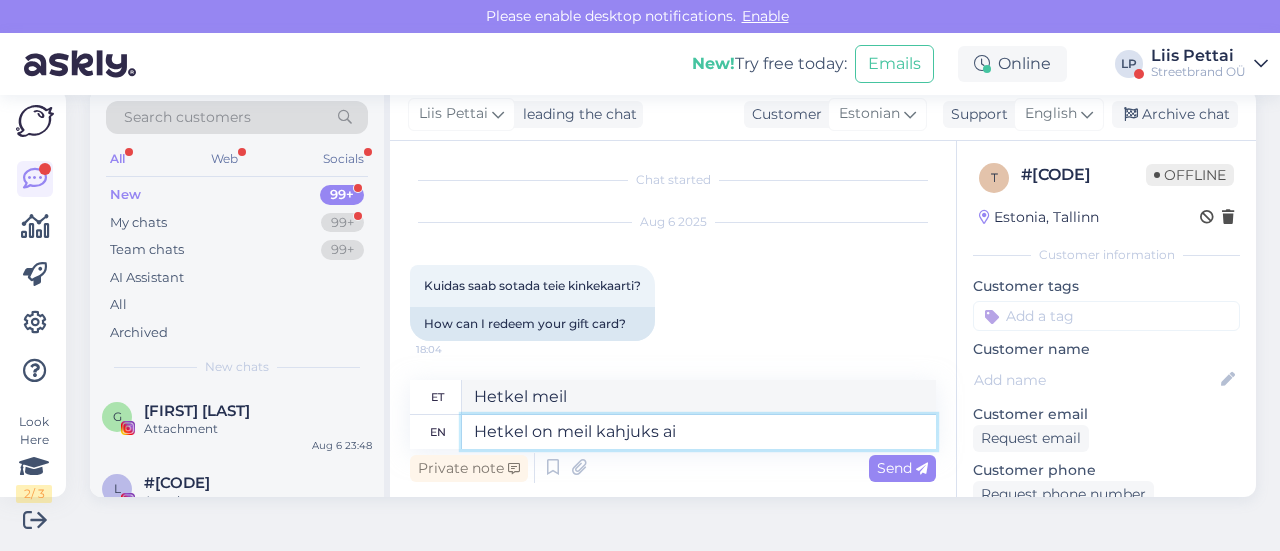 type on "Hetkel on meil kahjuks" 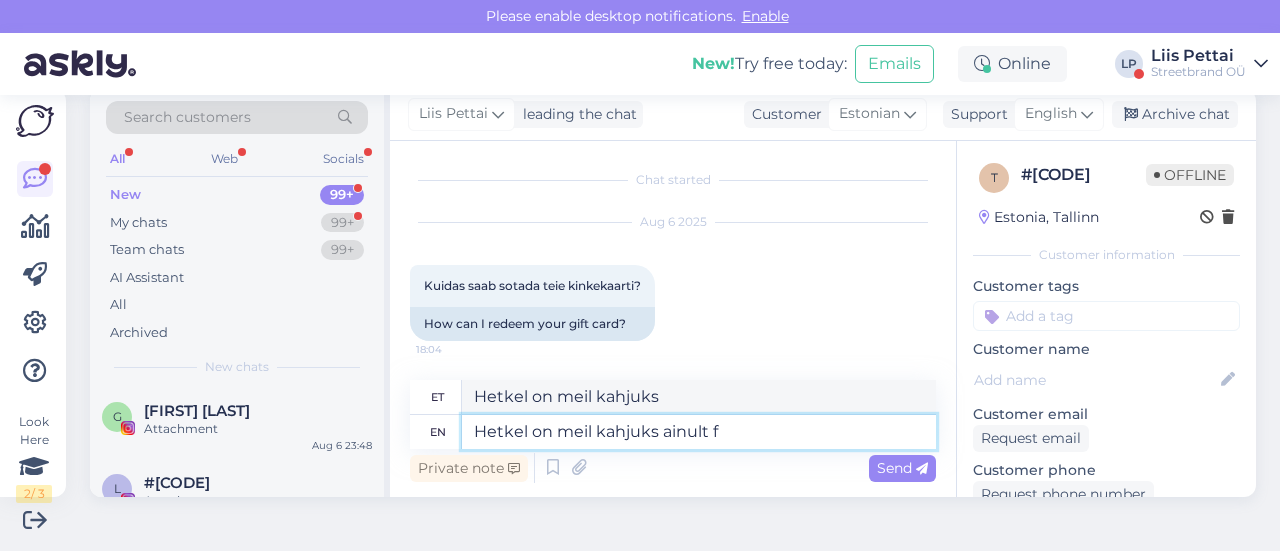 type on "Hetkel on meil kahjuks ainult fü" 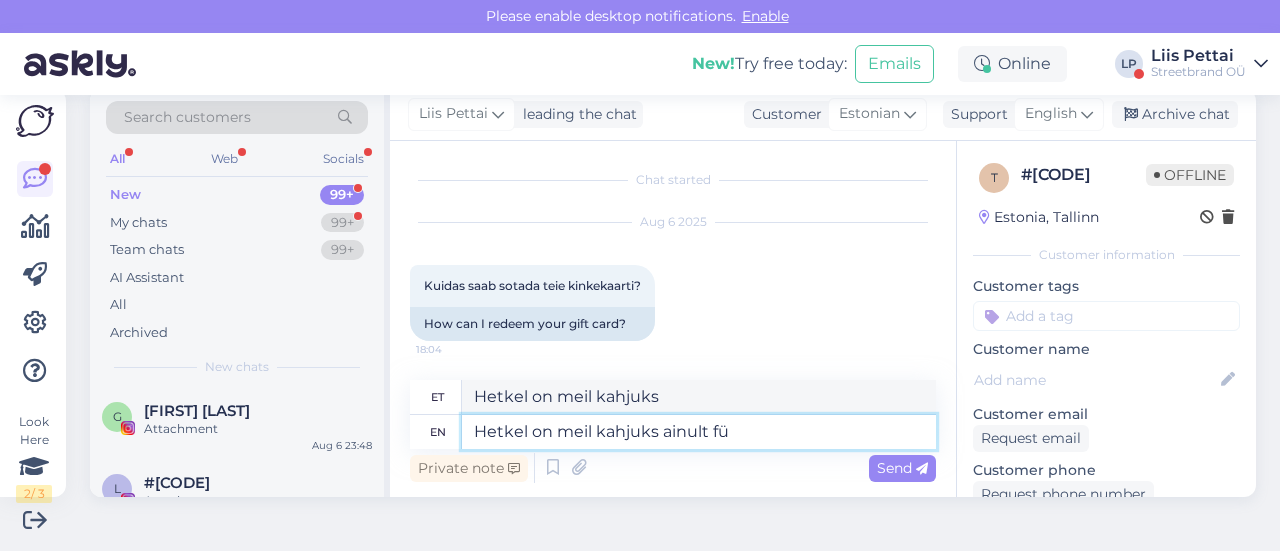 type on "Hetkel on meil kahju ainult" 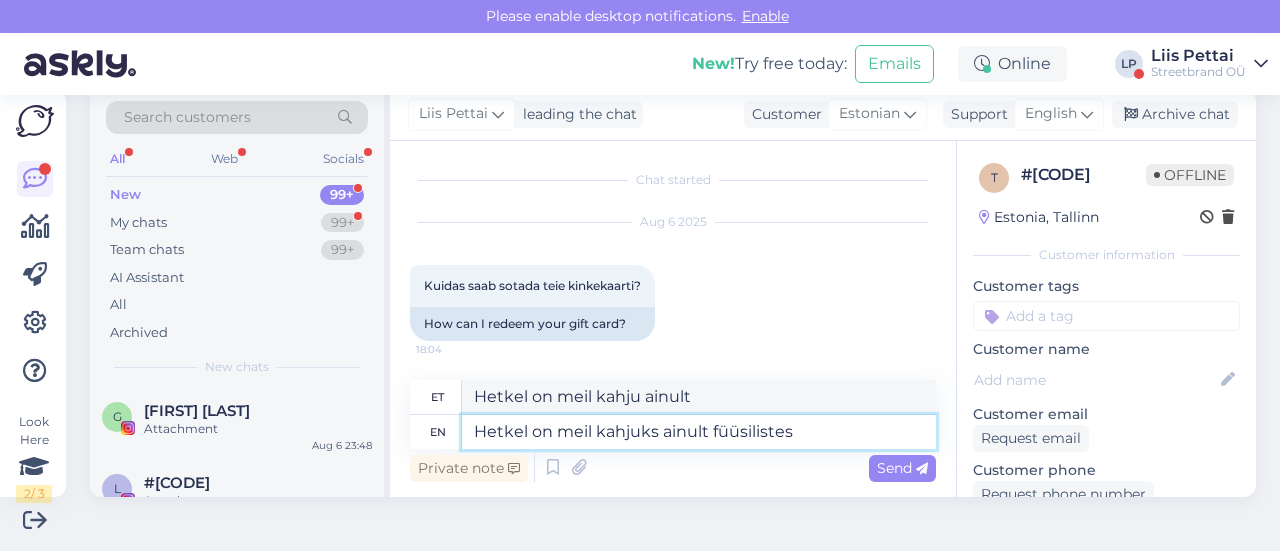 type on "Hetkel on meil kahjuks ainult füüsilistes p" 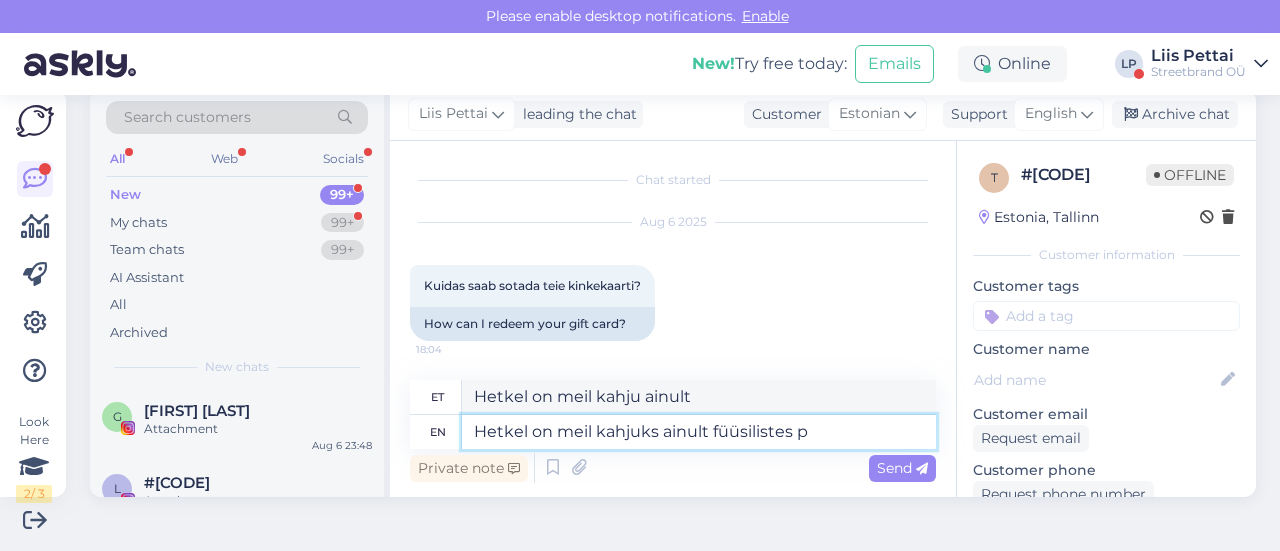 type on "Hetkel on meil kahjuks ainult hommikus" 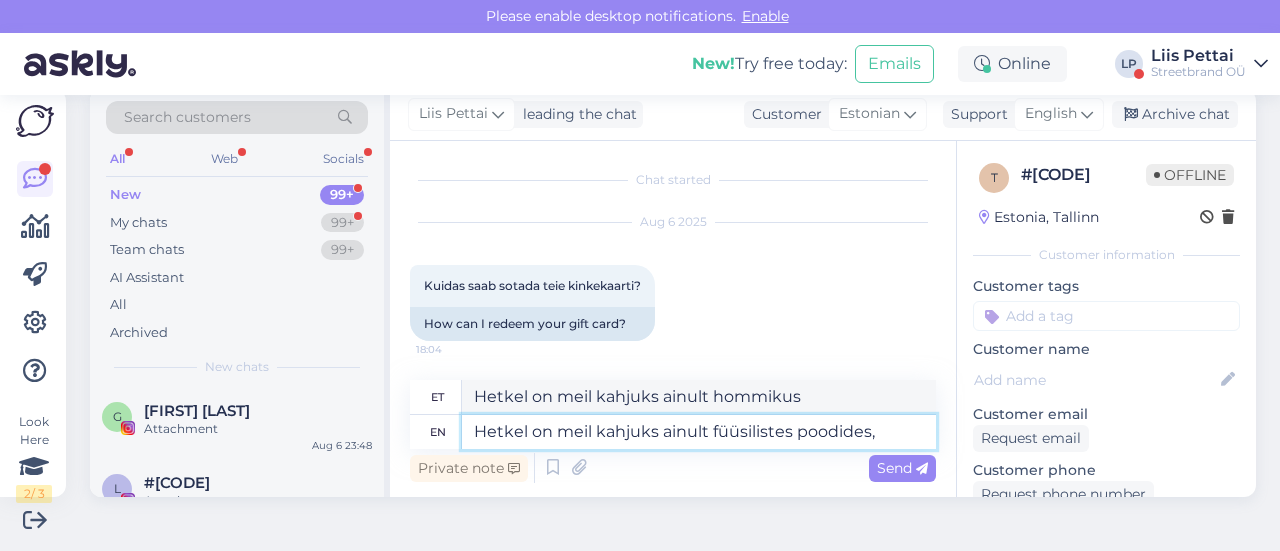 type on "Hetkel on meil kahjuks ainult füüsilistes poodides," 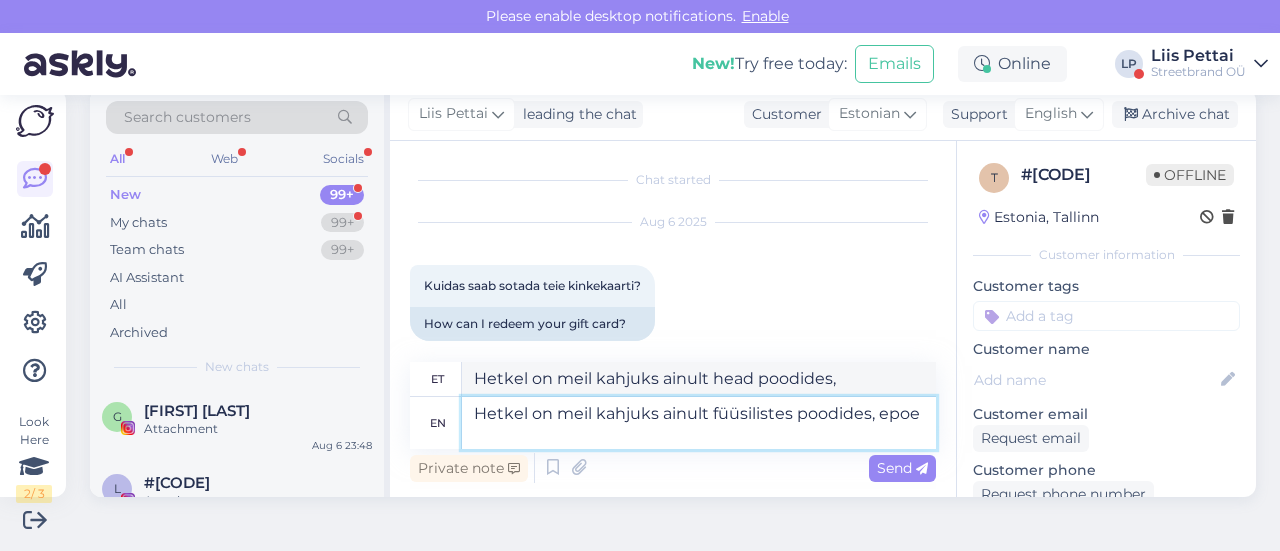 scroll, scrollTop: 20, scrollLeft: 0, axis: vertical 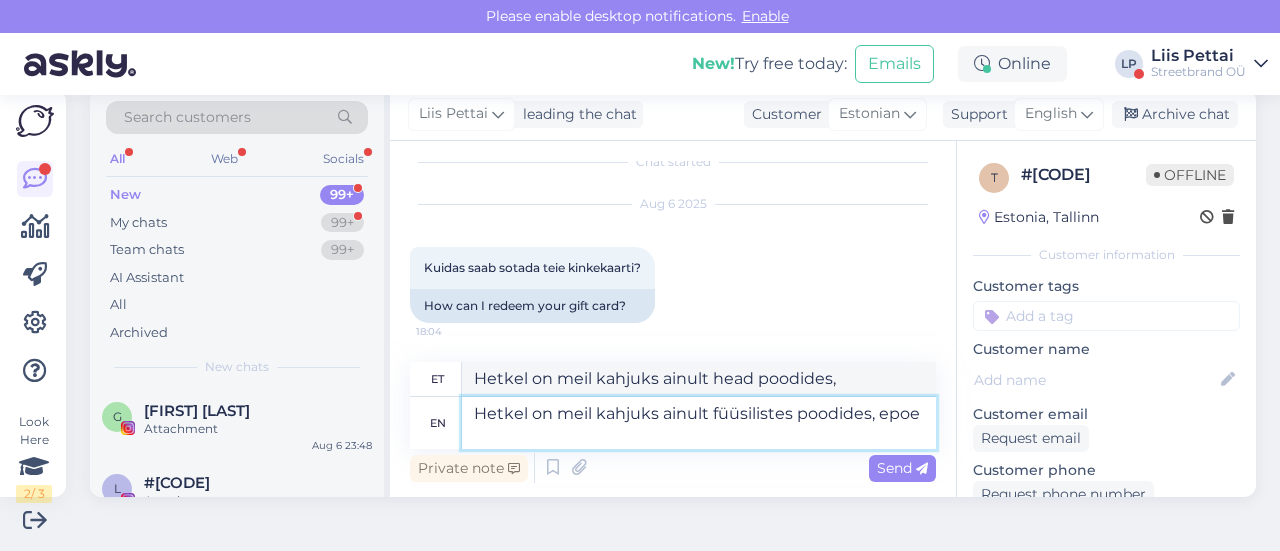type on "Hetkel on meil kahjuks ainult füüsilistes poodides, epoe" 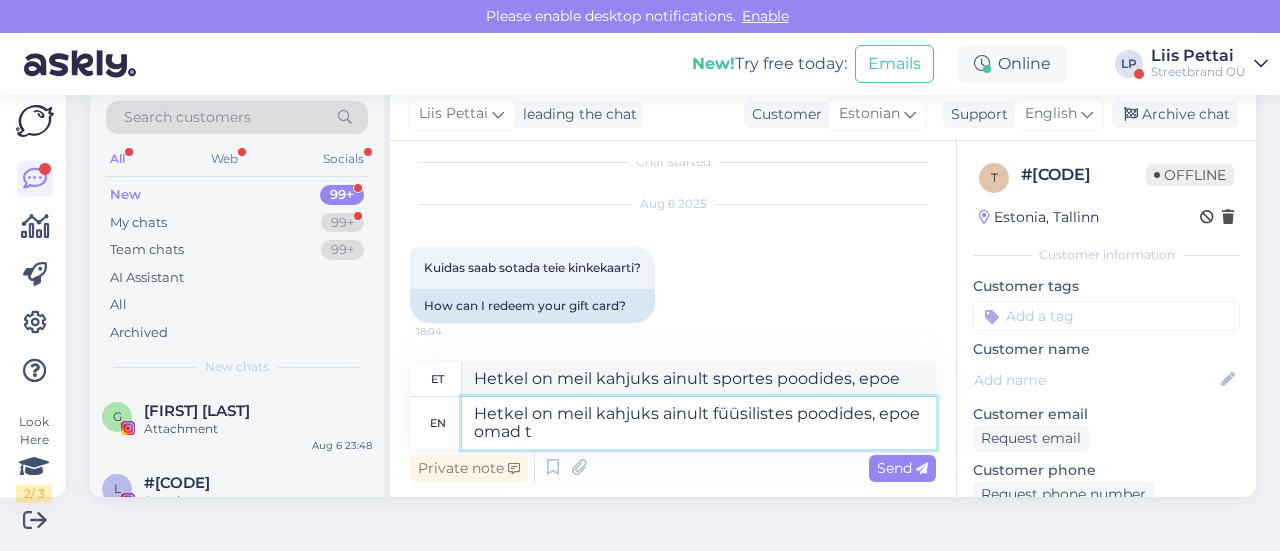 type on "Hetkel on meil kahjuks ainult füüsilistes poodides, epoe omad tu" 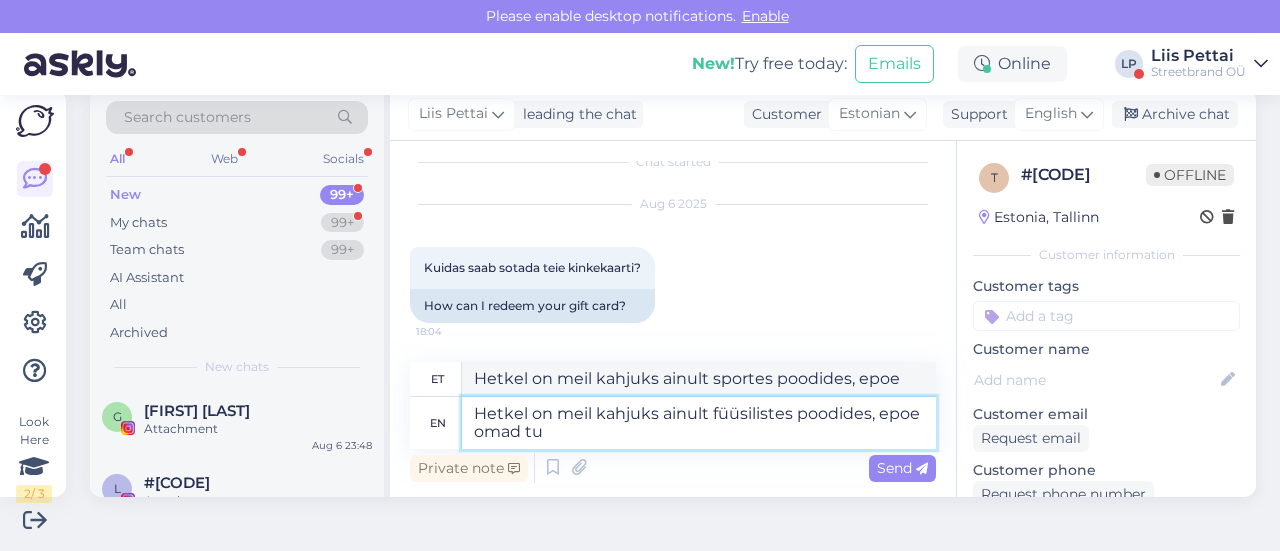 type on "Hetkel on meil kahjuks ainult sportes poodides, epoe omad" 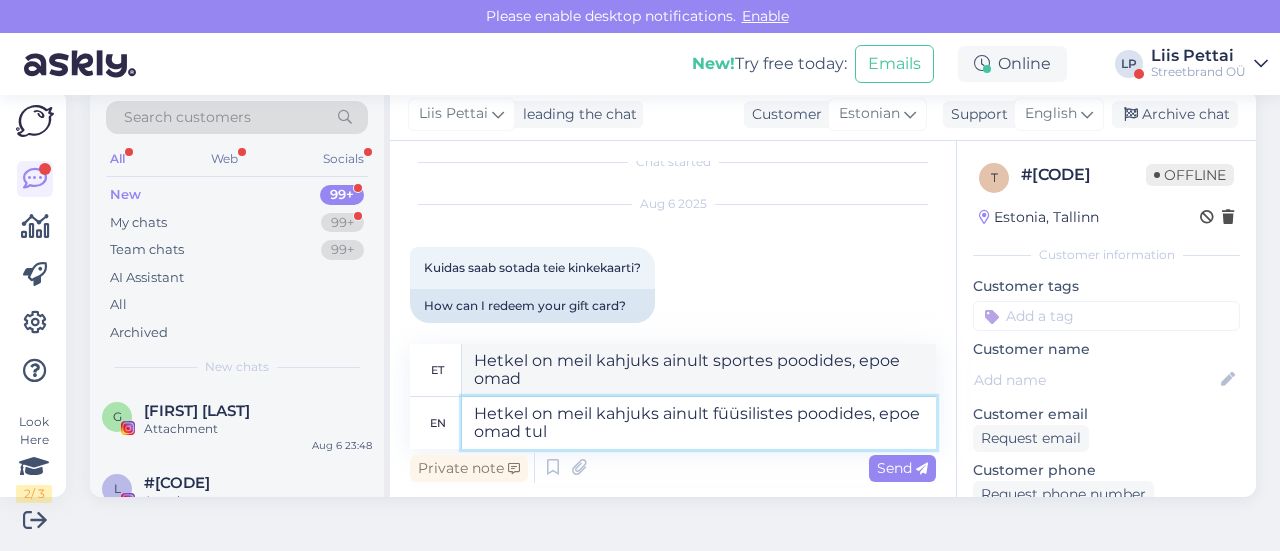 scroll, scrollTop: 28, scrollLeft: 0, axis: vertical 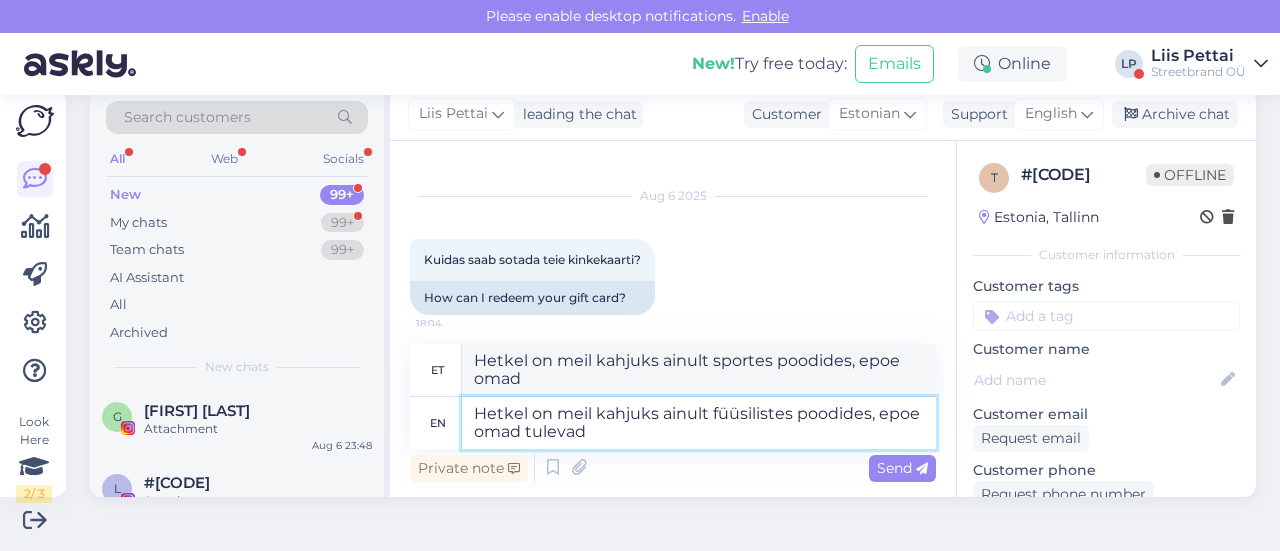 type on "Hetkel on meil kahjuks ainult füüsilistes poodides, epoe omad tulevad v" 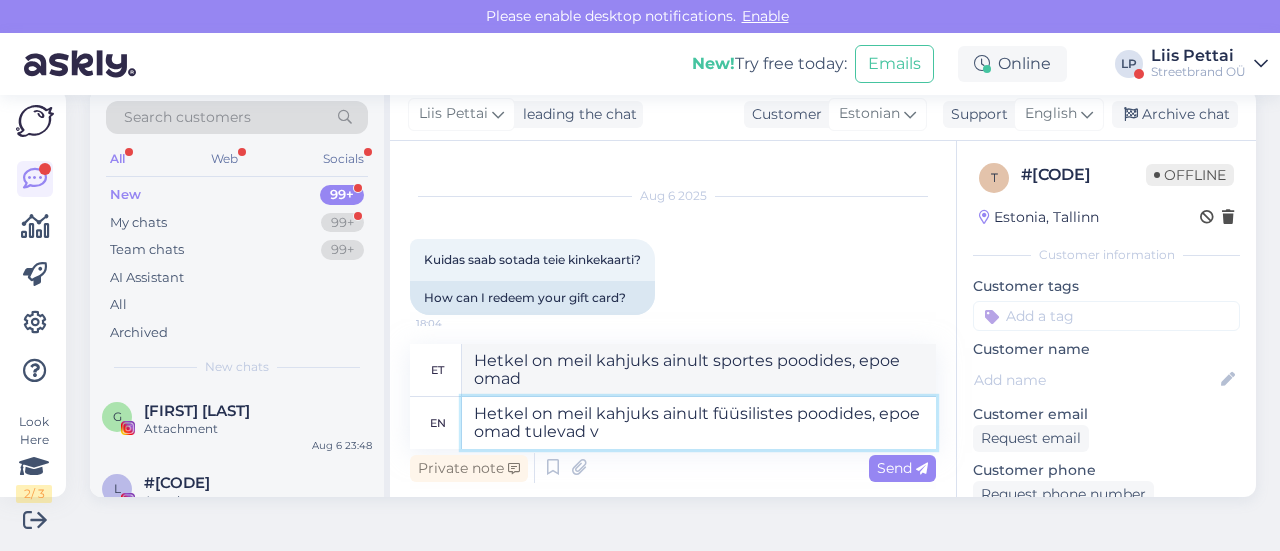 type on "Hetkel on meil kahjuks ainult sportes poodides, epoe omad tulevad" 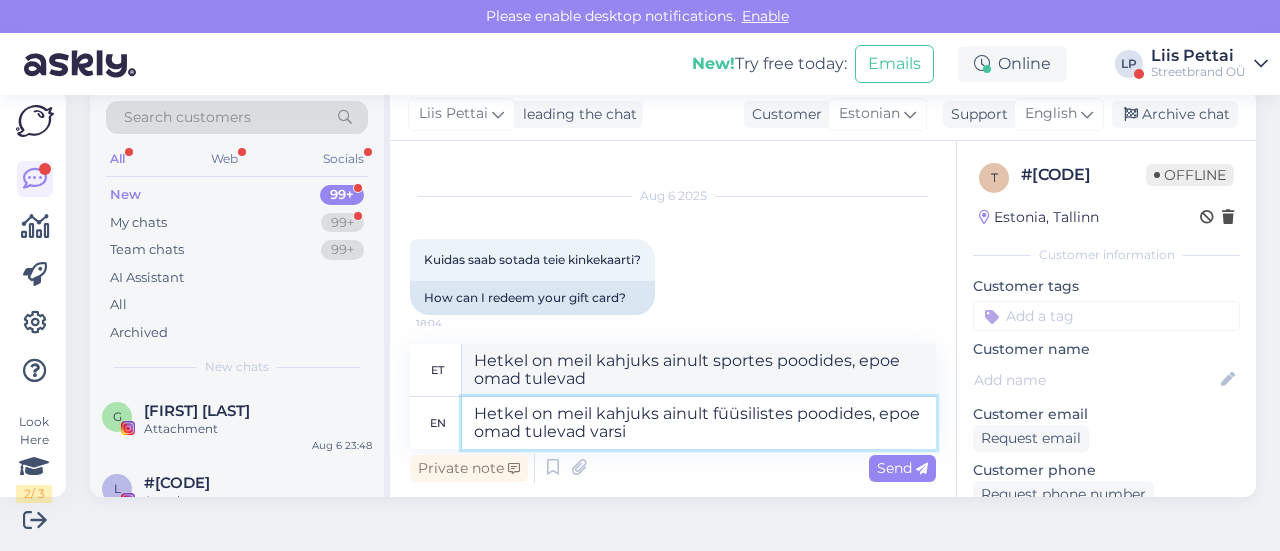 type on "Hetkel on meil kahjuks ainult füüsilistes poodides, epoe omad tulevad varsi ü" 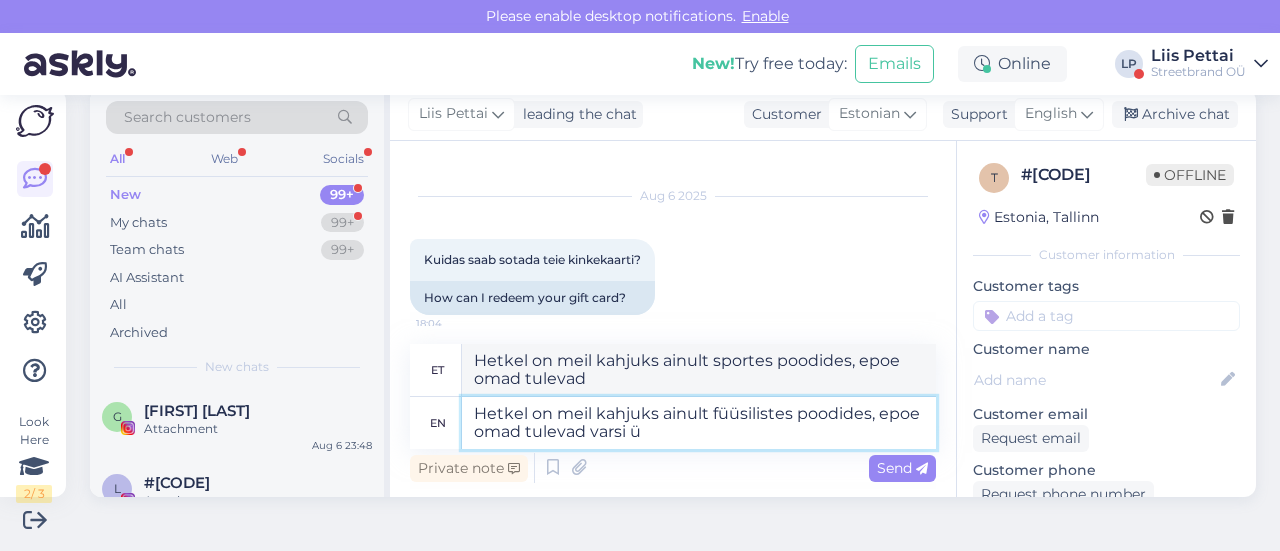 type on "Hetkel on meil kahjuks ainult sportes poodides, epoe omad tulevad varsi" 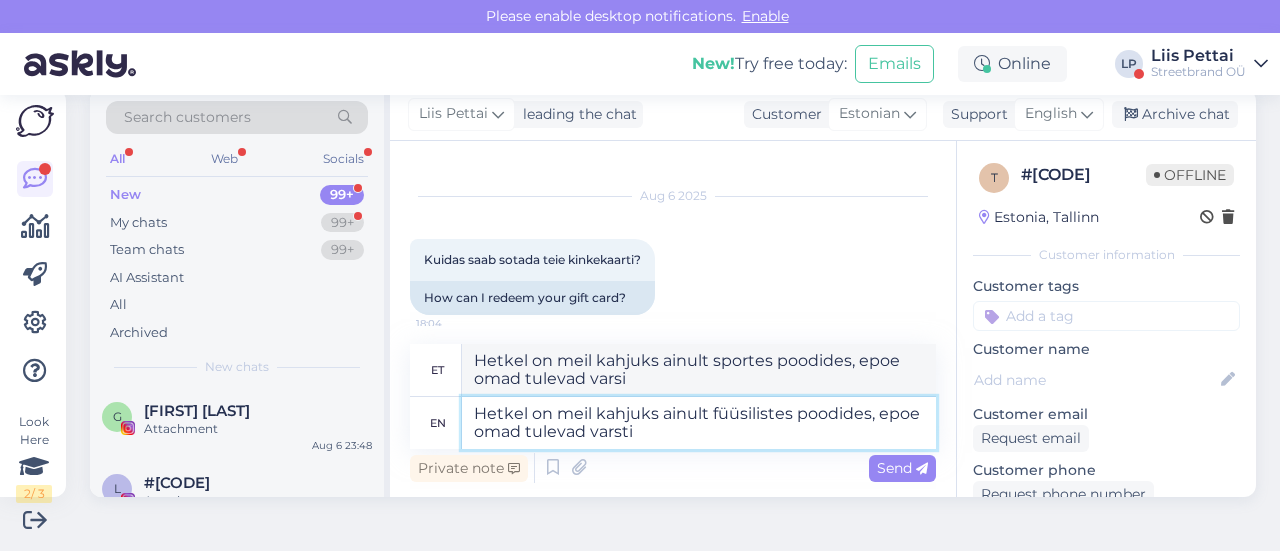 type on "Hetkel on meil kahjuks ainult füüsilistes poodides, epoe omad tulevad varsti ü" 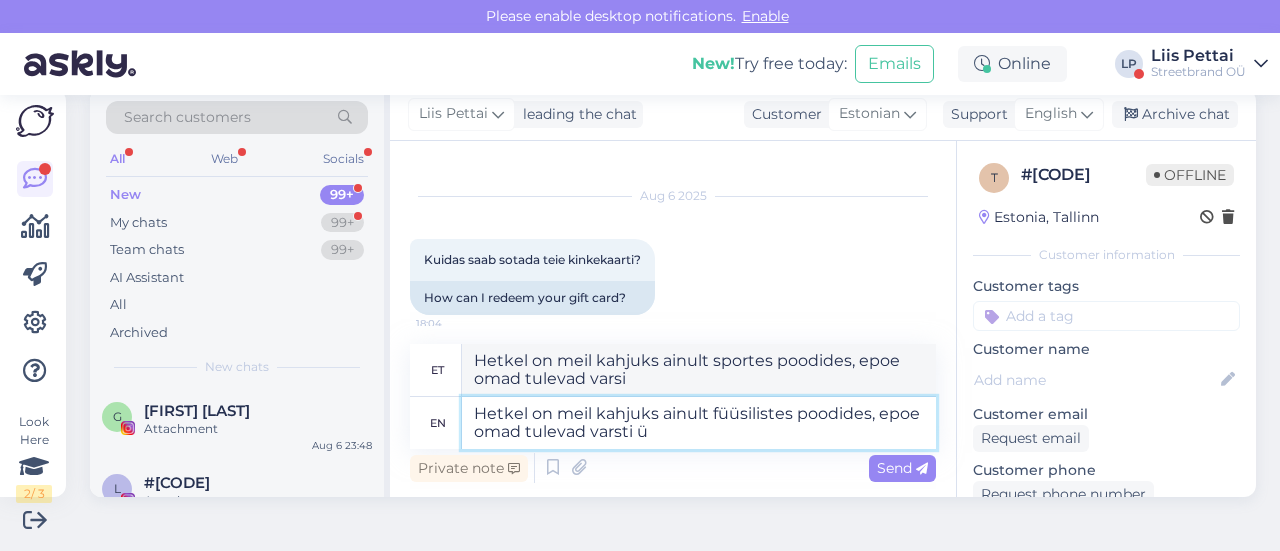 type on "Hetkel on meil kahjuks ainult sportes poodides, epoe omad tulevad varsti" 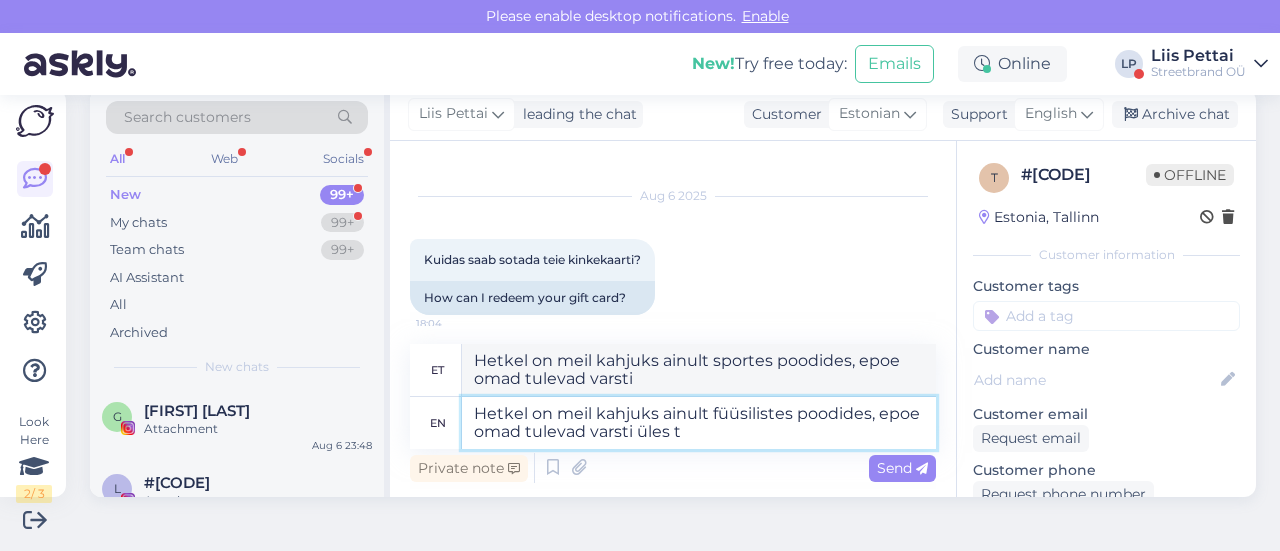 type on "Hetkel on meil kahjuks ainult füüsilistes poodides, epoe omad tulevad varsti üles ta" 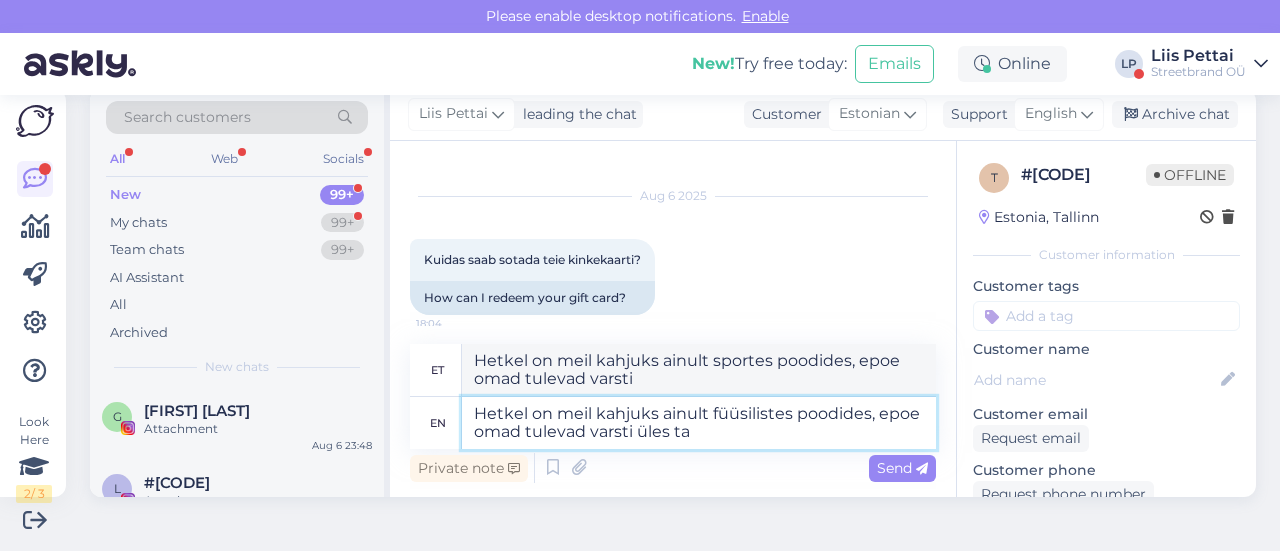 type on "Hetkel on meil kahjuks ainult sportes poodides, epoe omad tulevad varsti üles" 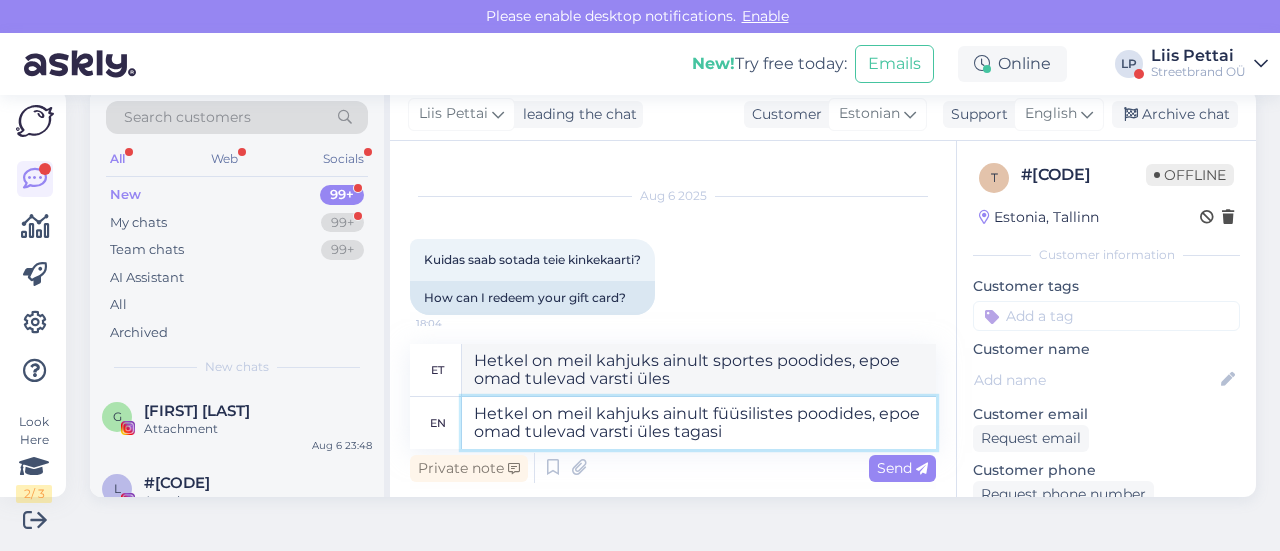 type on "Hetkel on meil kahjuks ainult füüsilistes poodides, epoe omad tulevad varsti üles tagasi :" 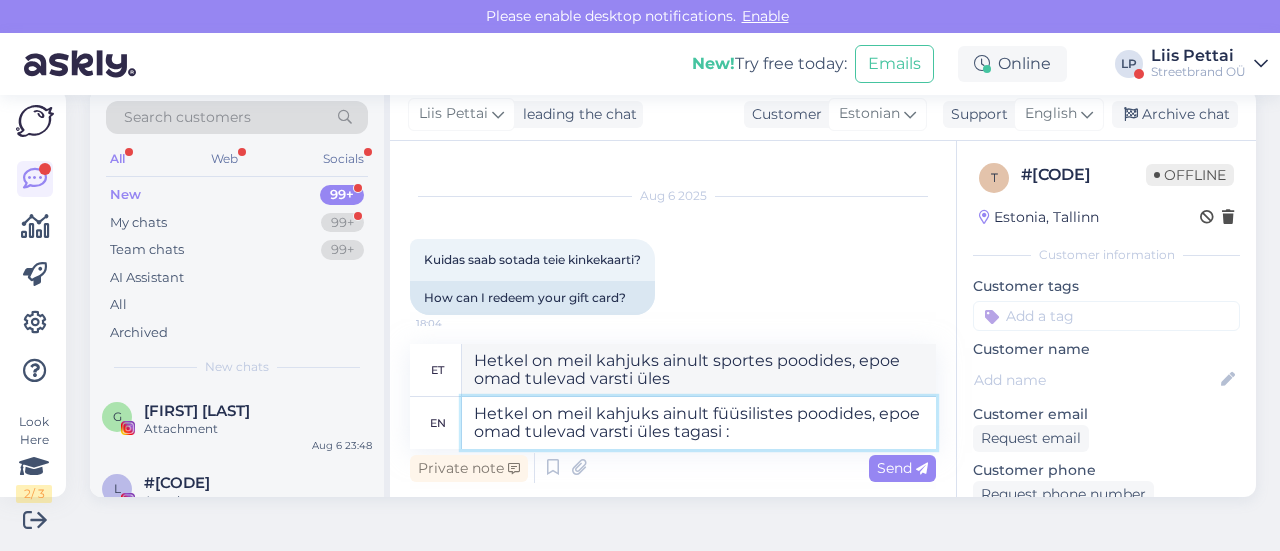 type on "Hetkel on meil kahjuks ainult sportes poodides, epoe omad tulevad varsti üles tagasi" 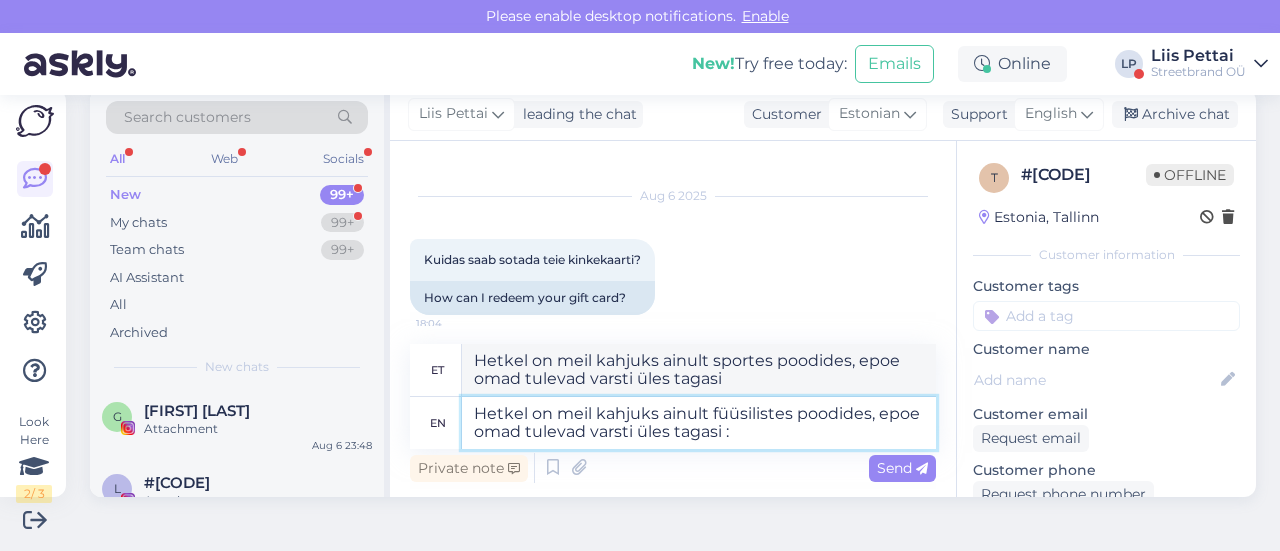 type on "Hetkel on meil kahjuks ainult füüsilistes poodides, epoe omad tulevad varsti üles tagasi :)" 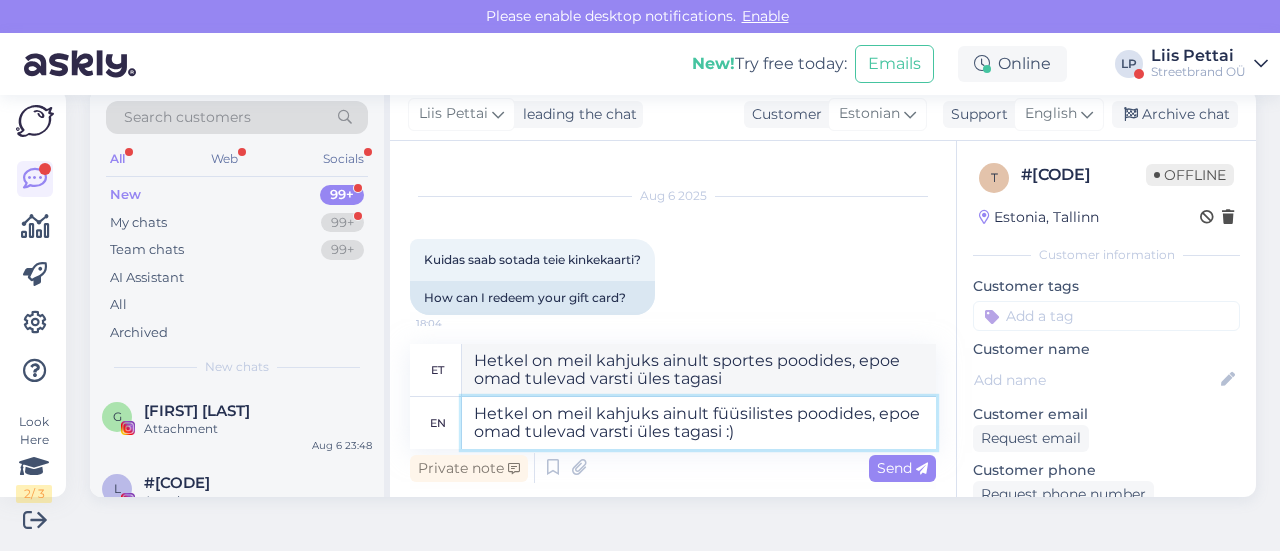 type on "Hetkel on meil kahjuks ainult sportes poodides, epoe omad tulevad varsti üles tagasi :)" 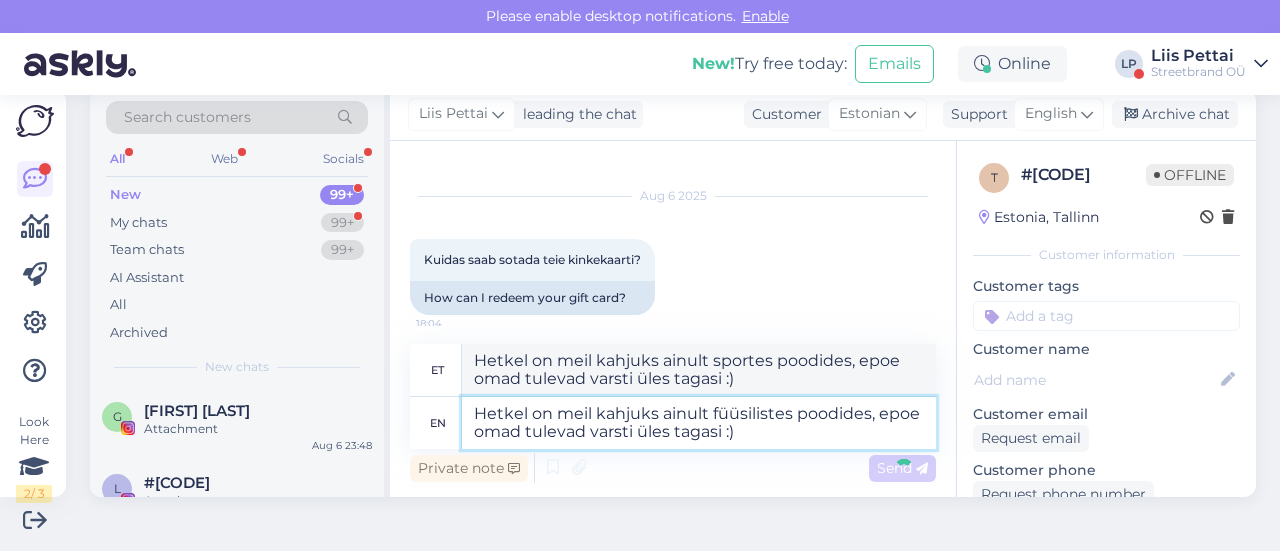 type 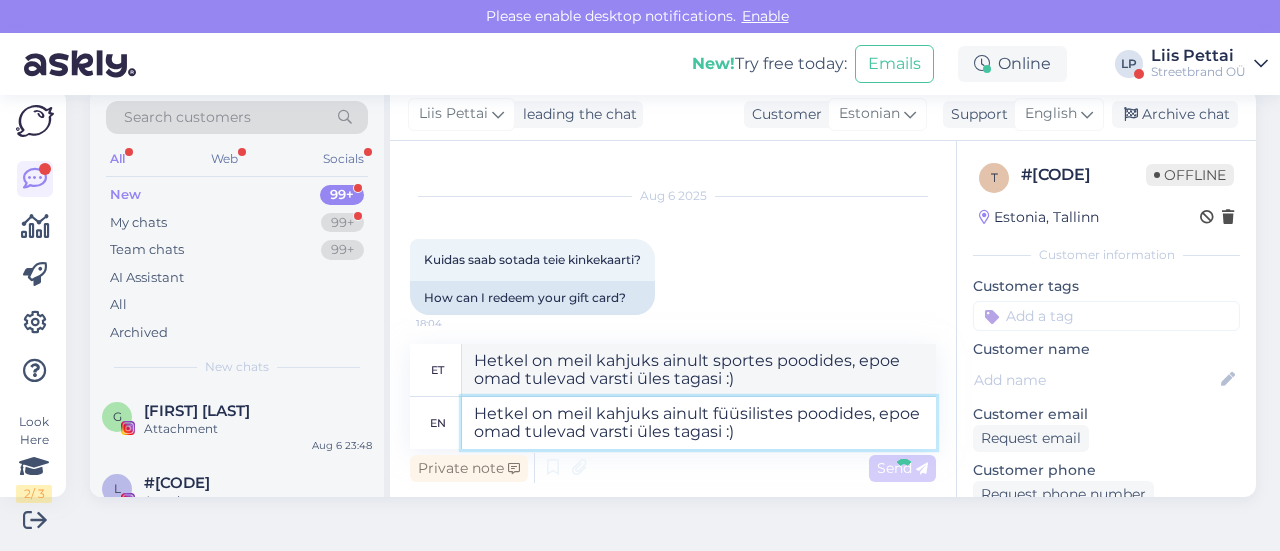 type 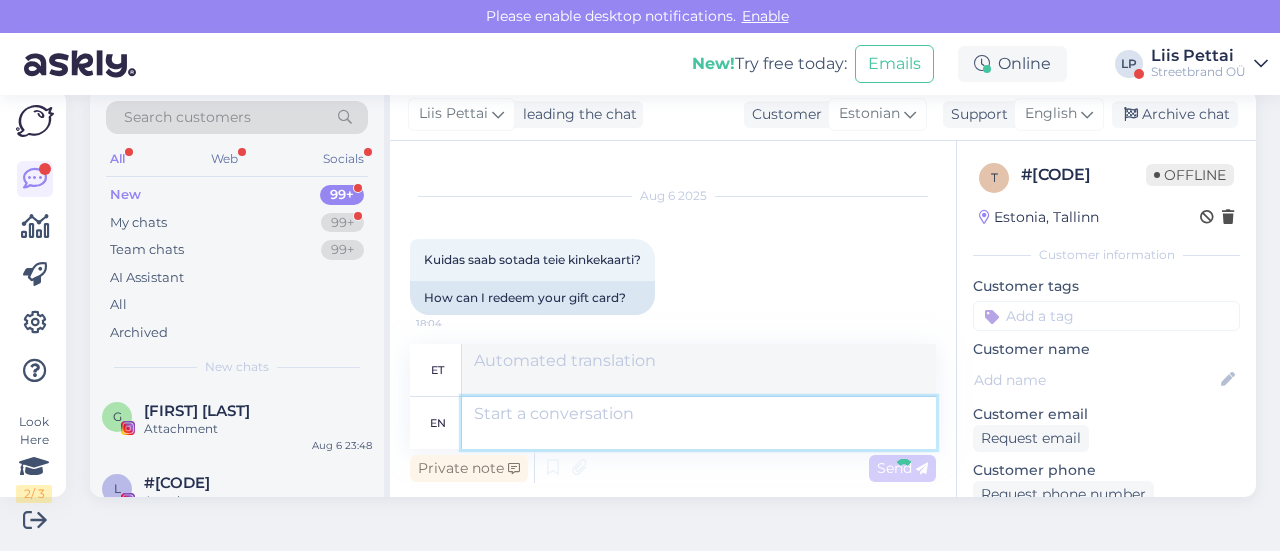 scroll, scrollTop: 200, scrollLeft: 0, axis: vertical 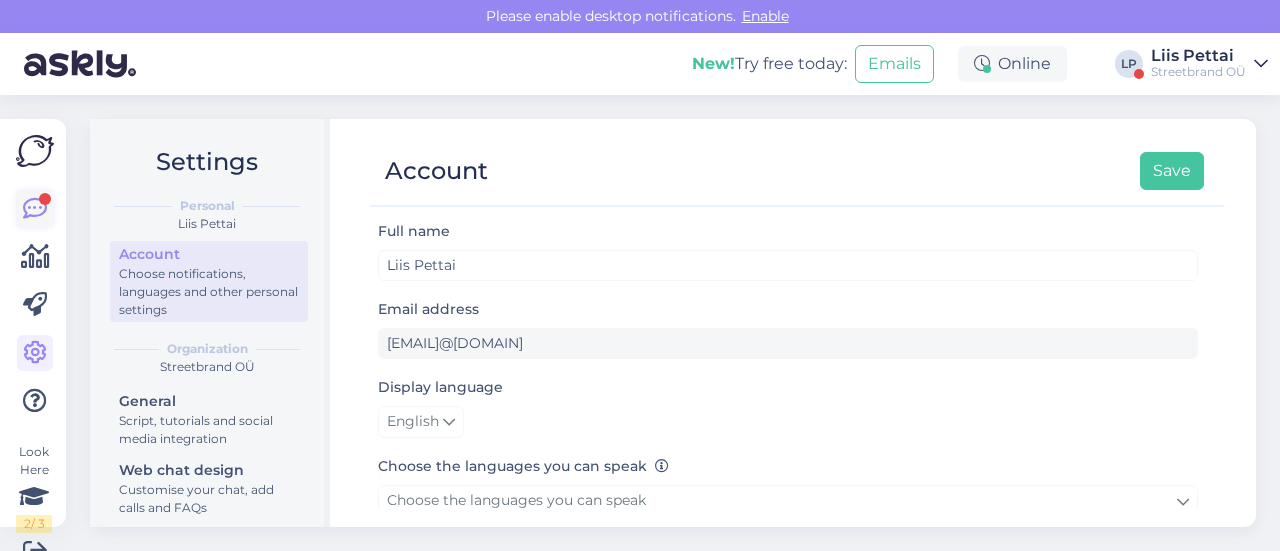 click at bounding box center (35, 209) 